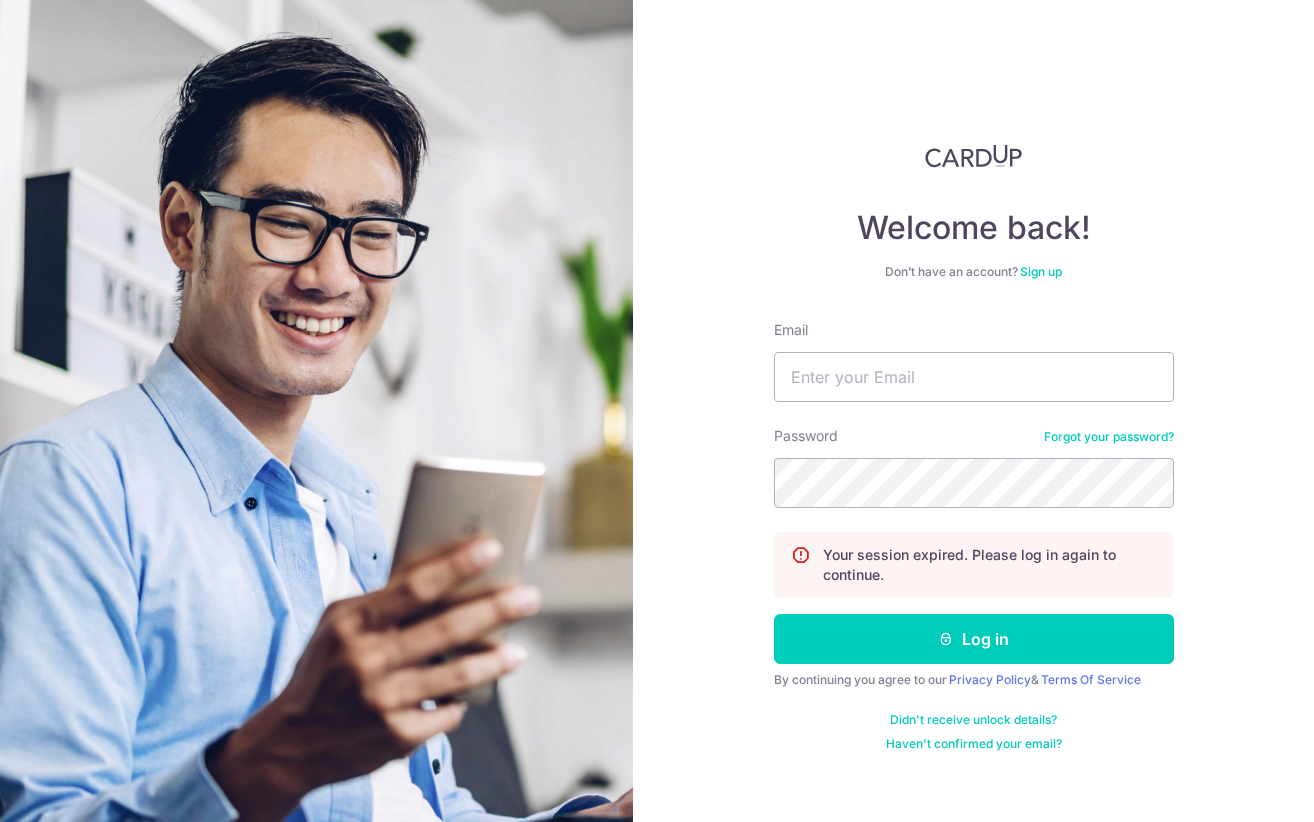 scroll, scrollTop: 0, scrollLeft: 0, axis: both 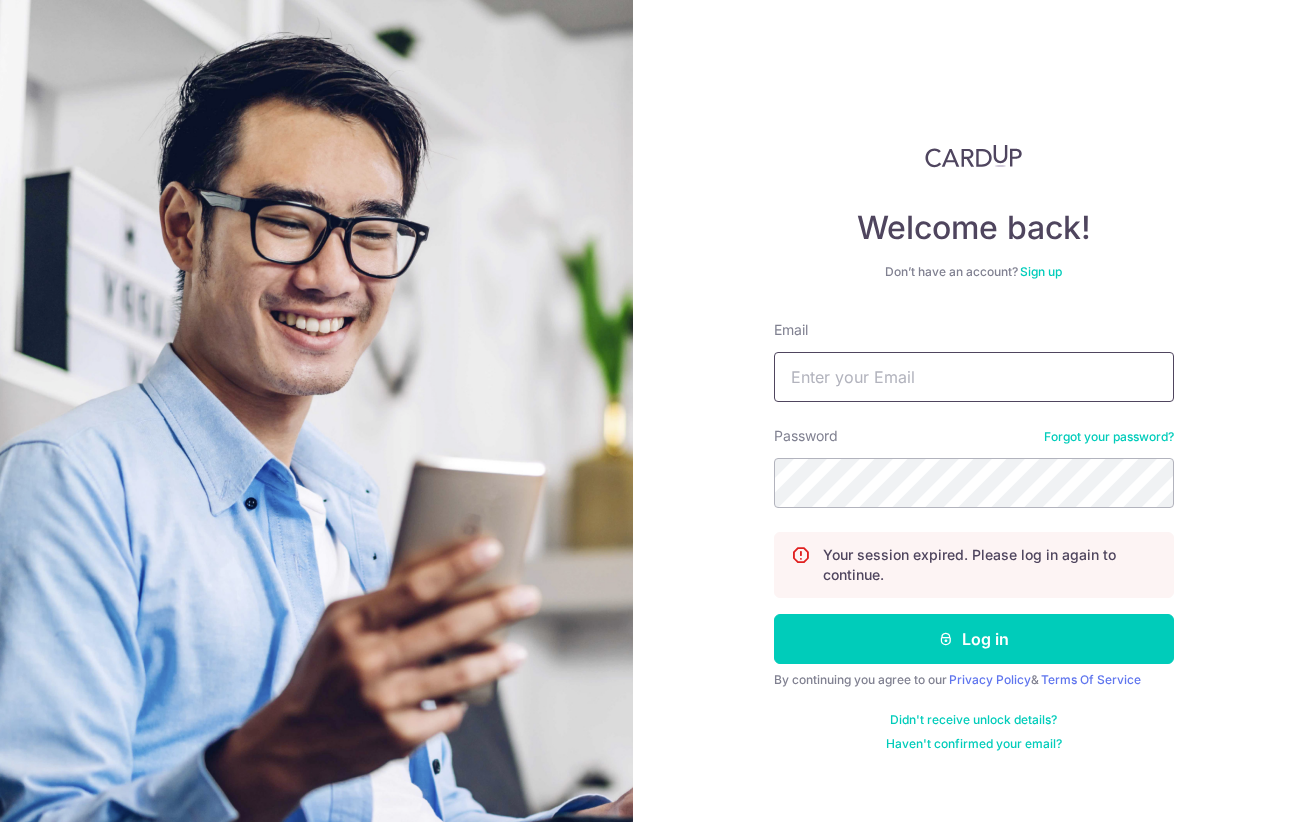 click on "Email" at bounding box center (974, 377) 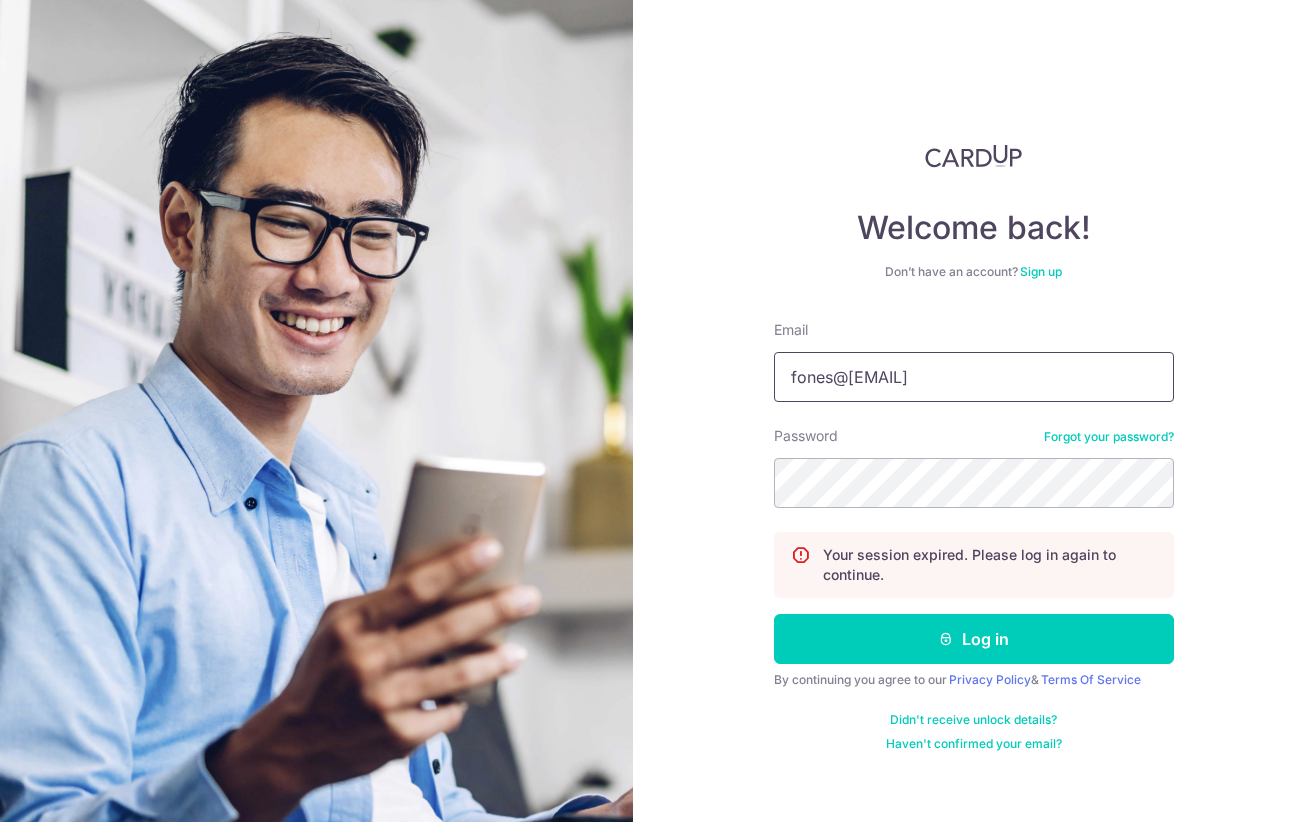 type on "fones@psychiatrist.com.sg" 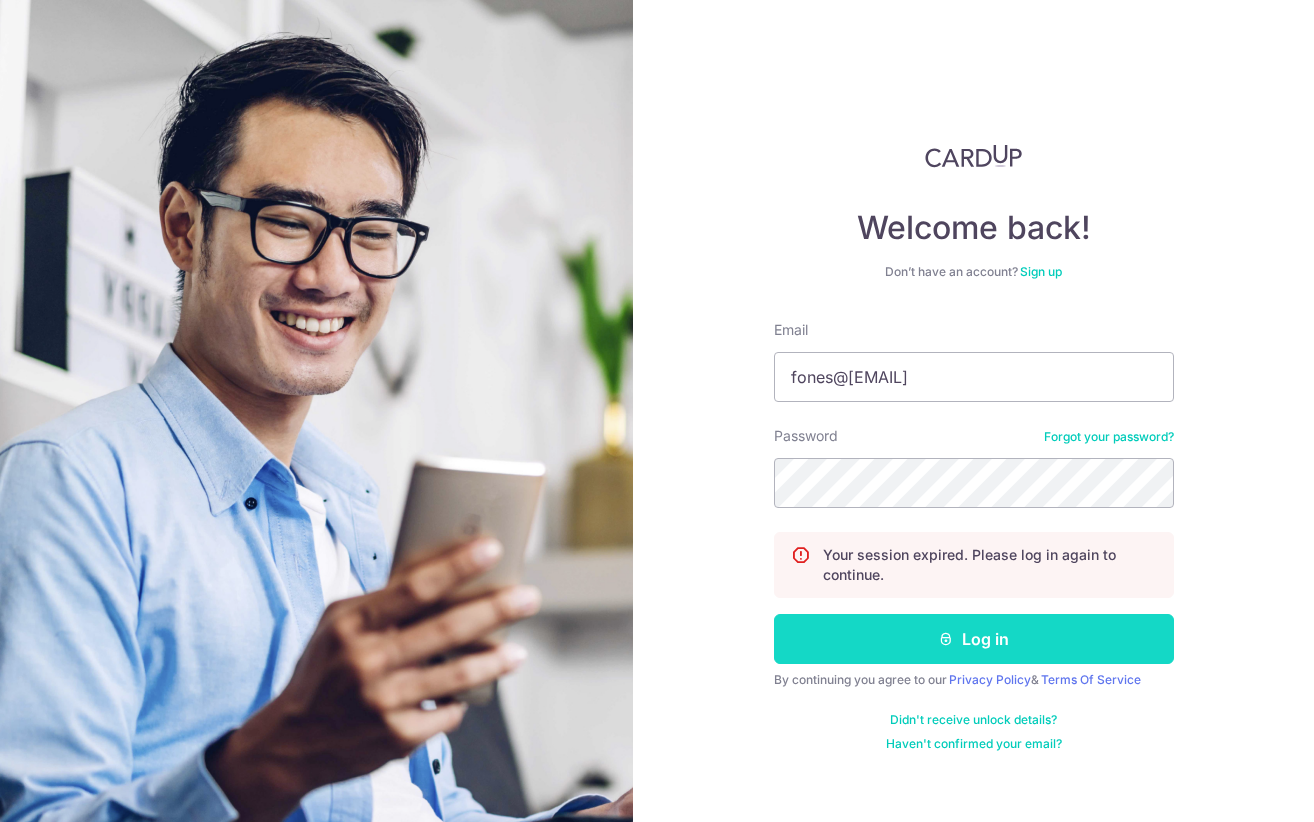 click on "Log in" at bounding box center [974, 639] 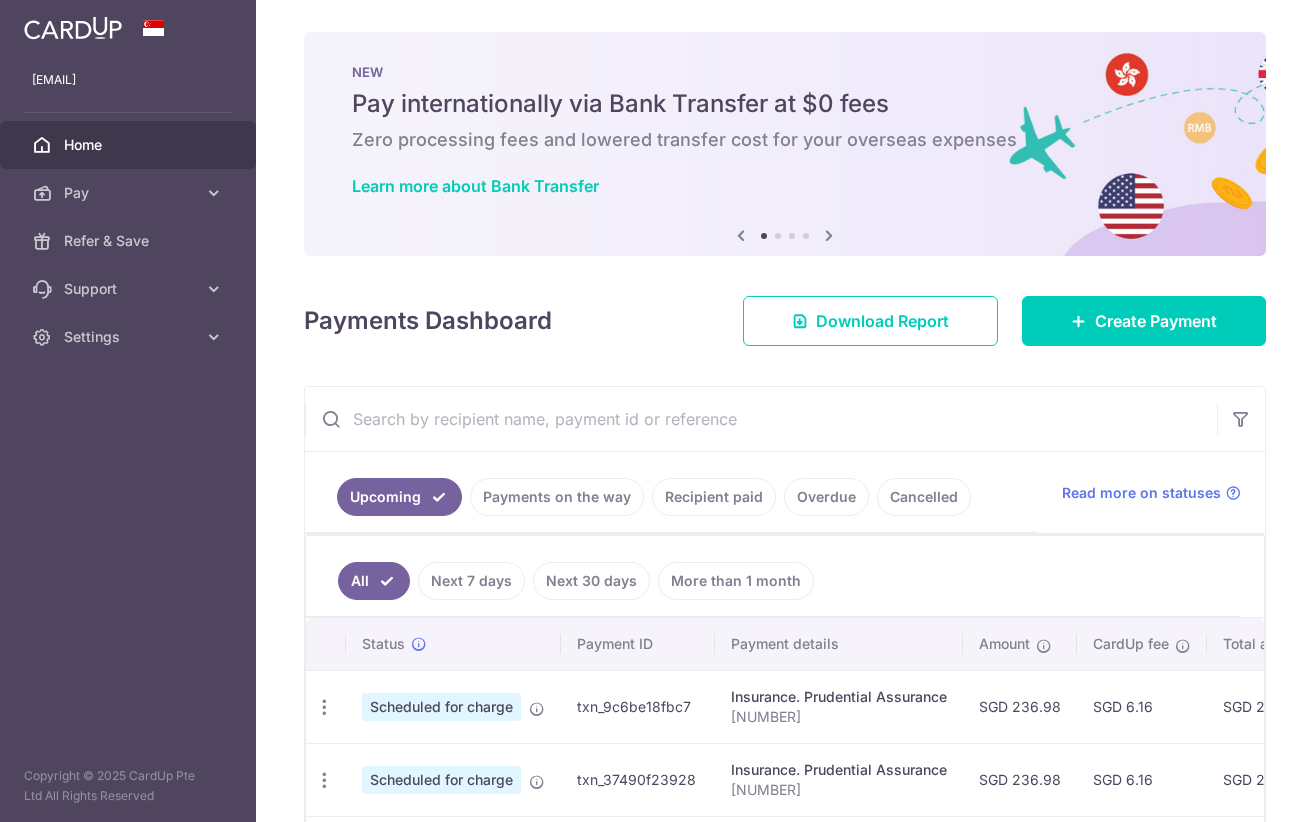 scroll, scrollTop: 0, scrollLeft: 0, axis: both 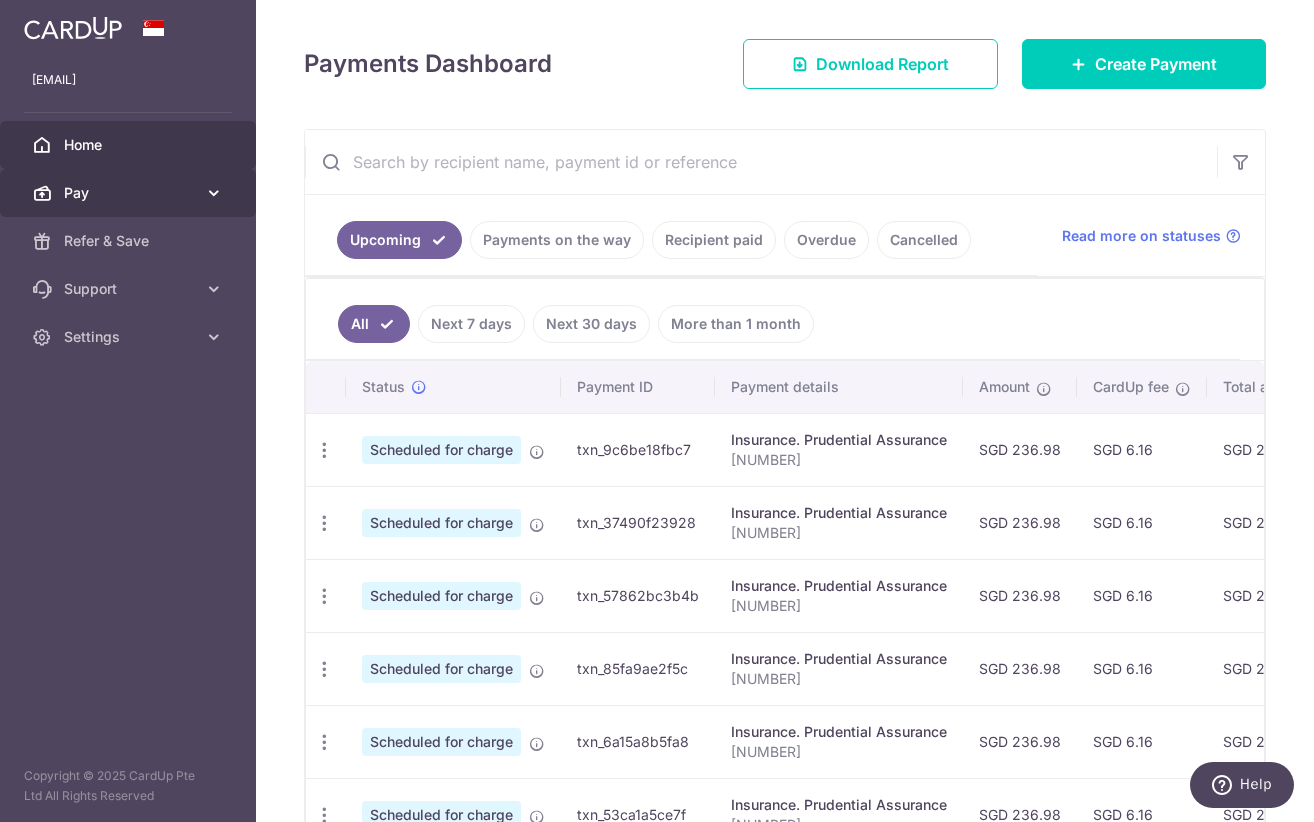 click at bounding box center (214, 193) 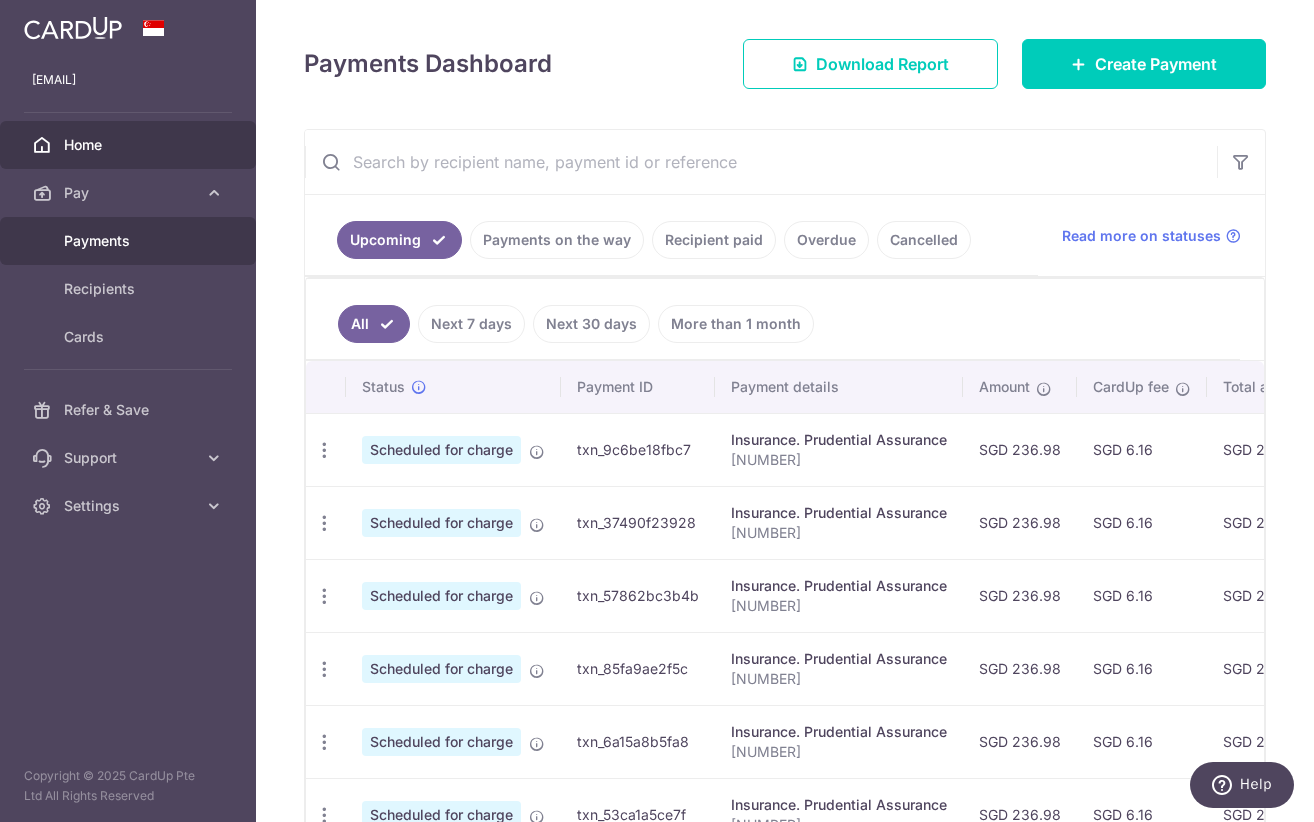 click on "Payments" at bounding box center [130, 241] 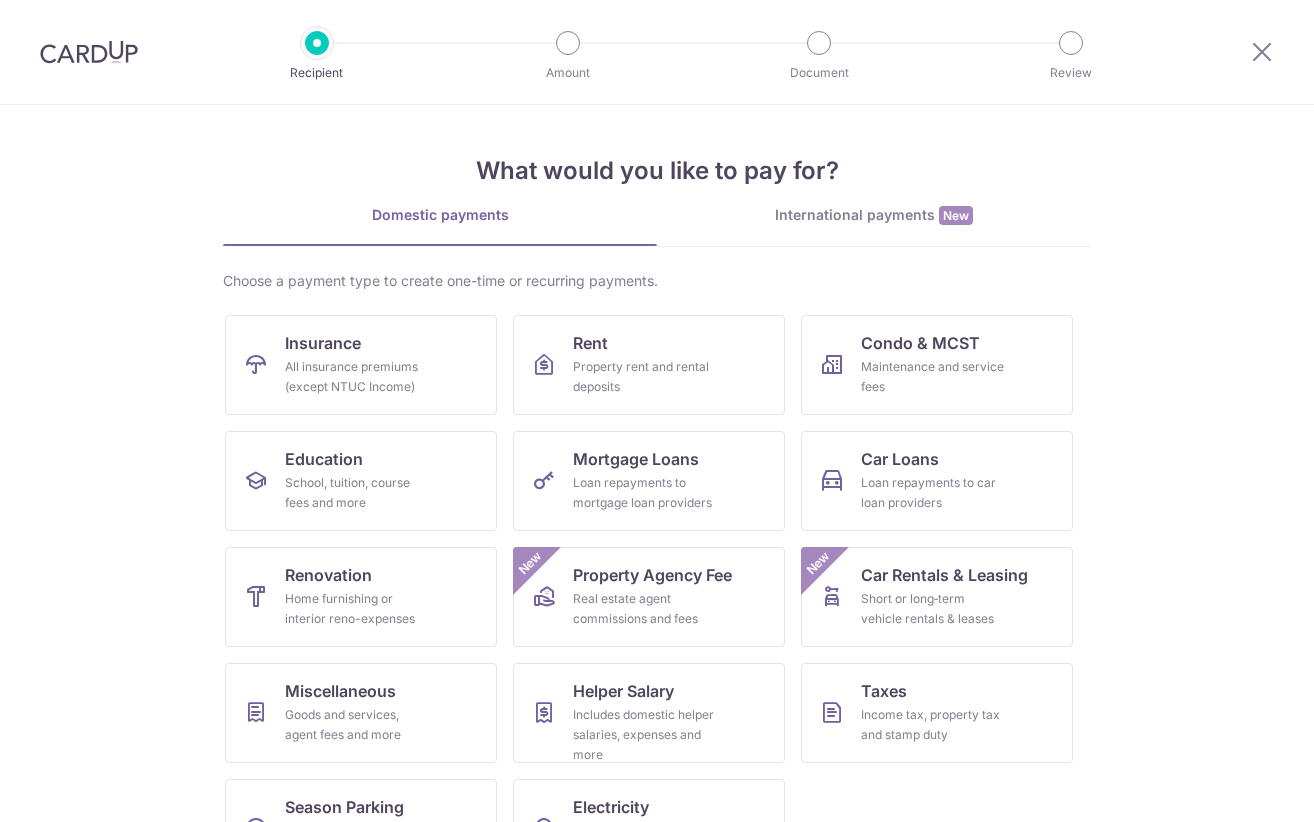 scroll, scrollTop: 0, scrollLeft: 0, axis: both 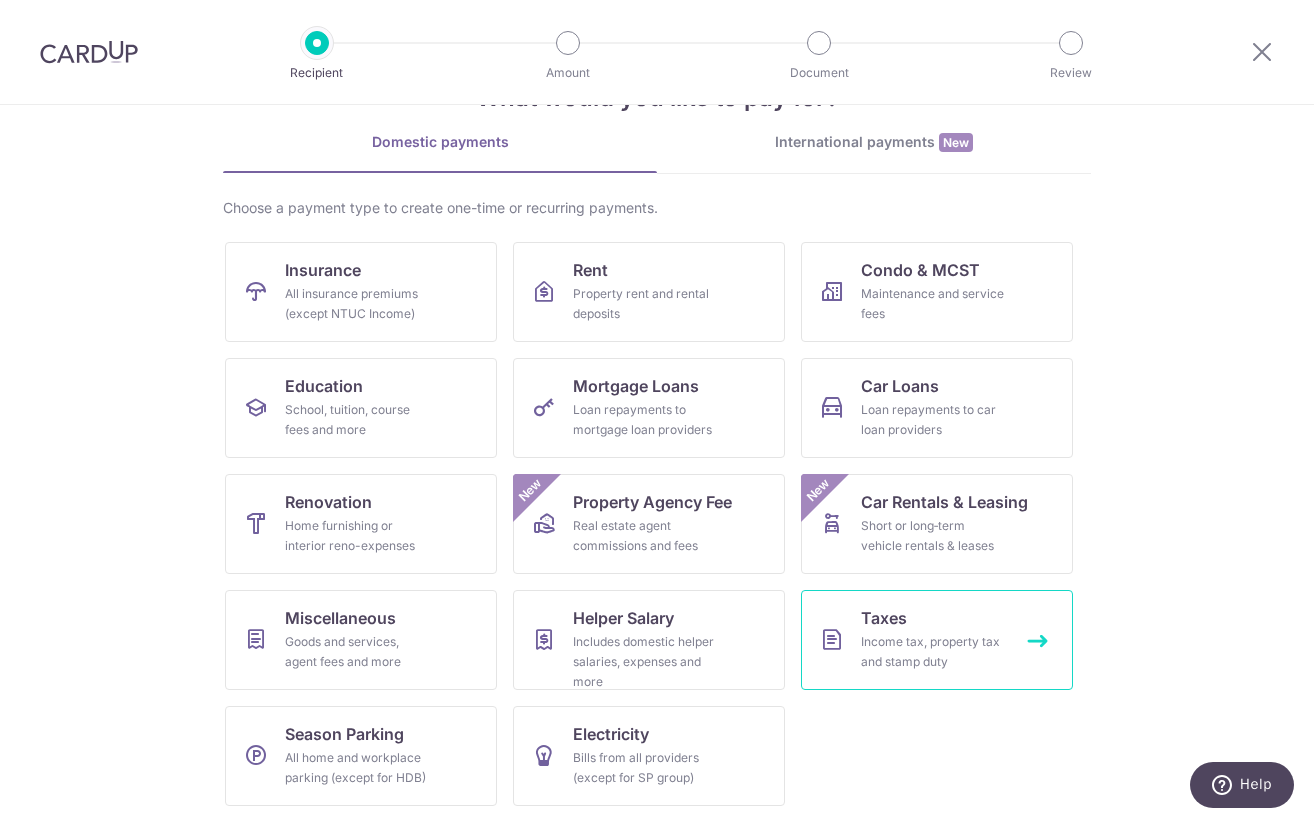 click on "Income tax, property tax and stamp duty" at bounding box center [933, 652] 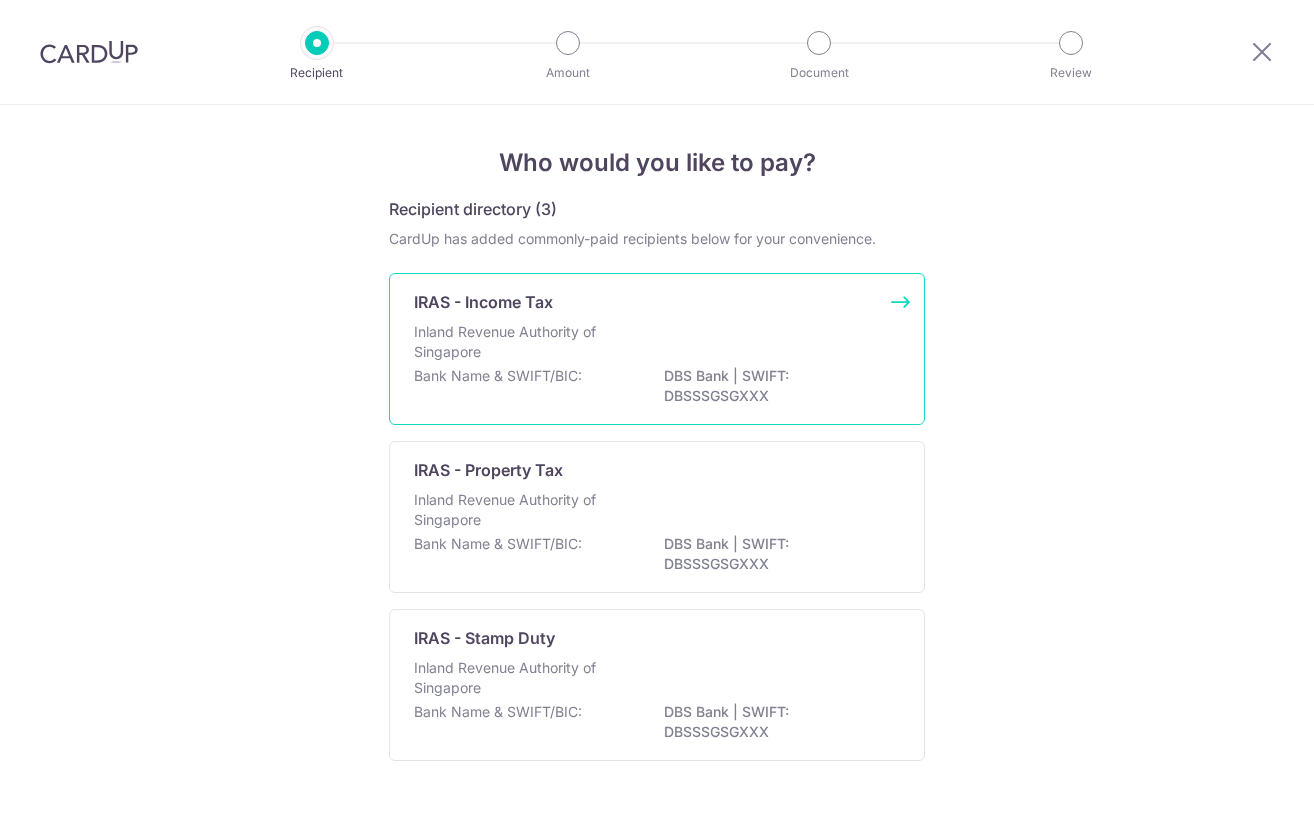 scroll, scrollTop: 0, scrollLeft: 0, axis: both 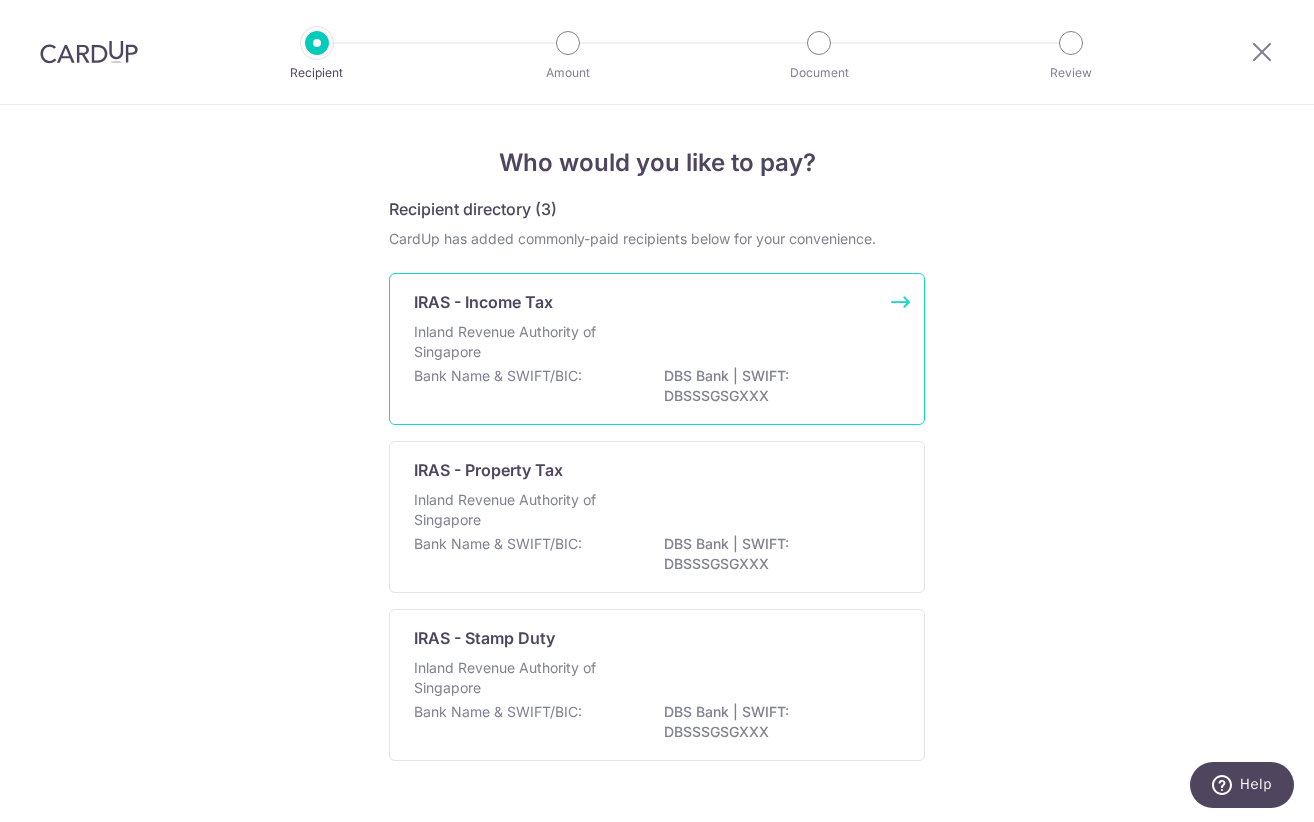click on "DBS Bank | SWIFT: DBSSSGSGXXX" at bounding box center (776, 386) 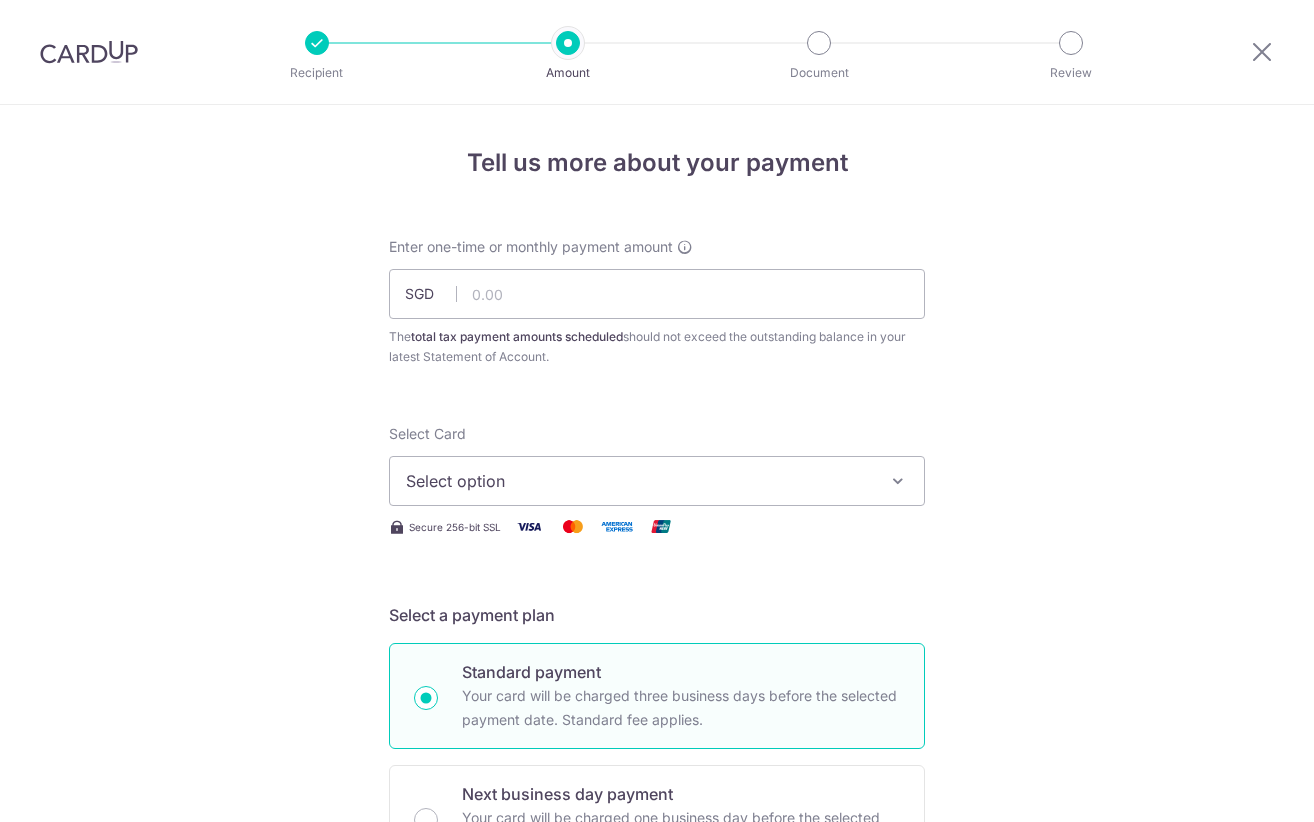 scroll, scrollTop: 0, scrollLeft: 0, axis: both 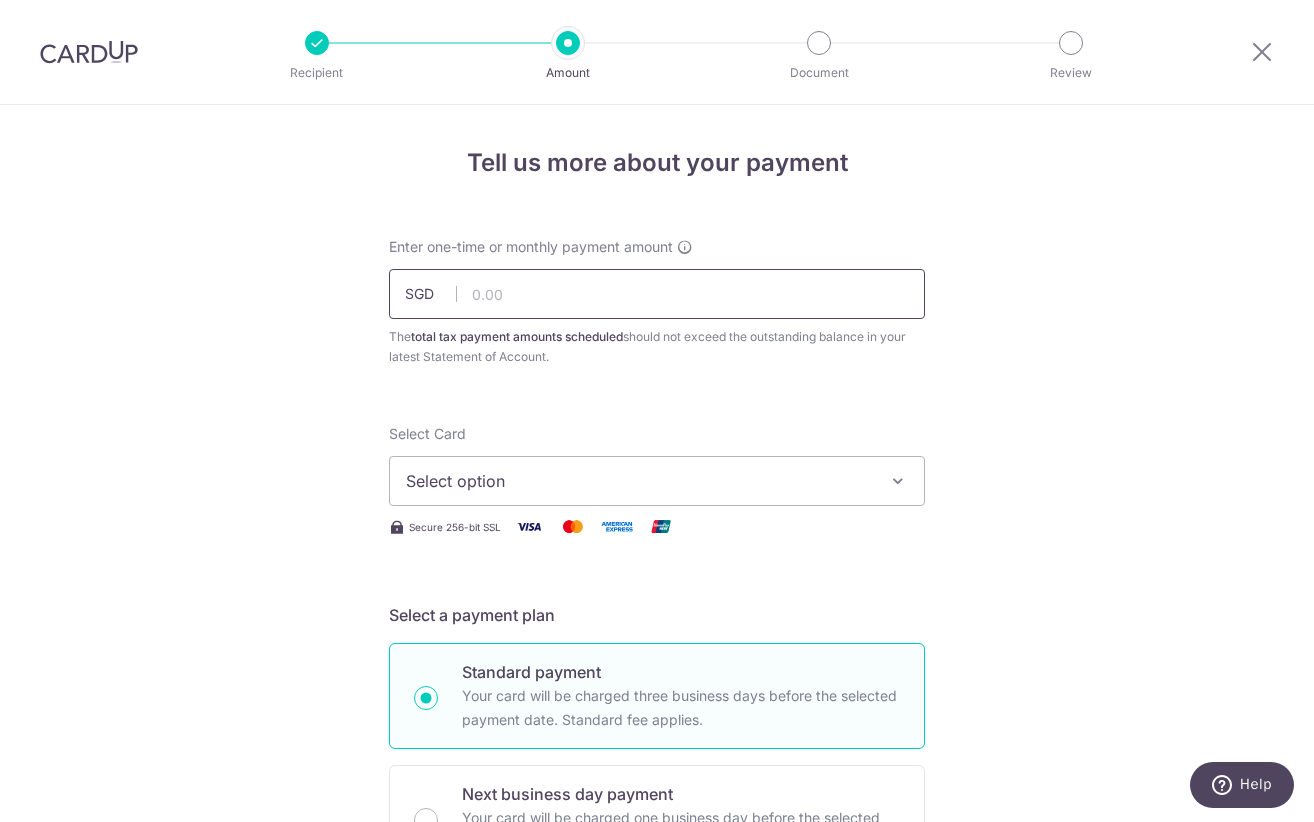 click at bounding box center (657, 294) 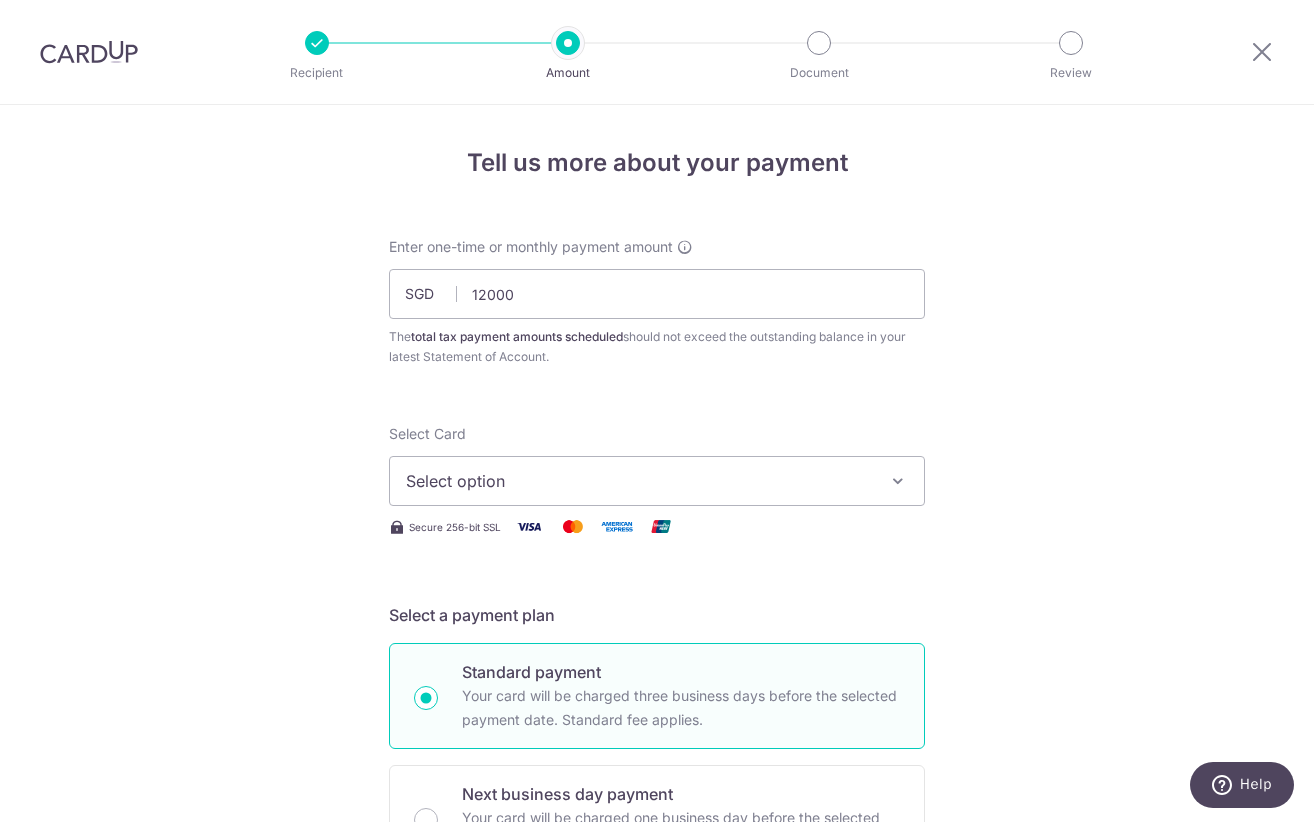 type on "12,000.00" 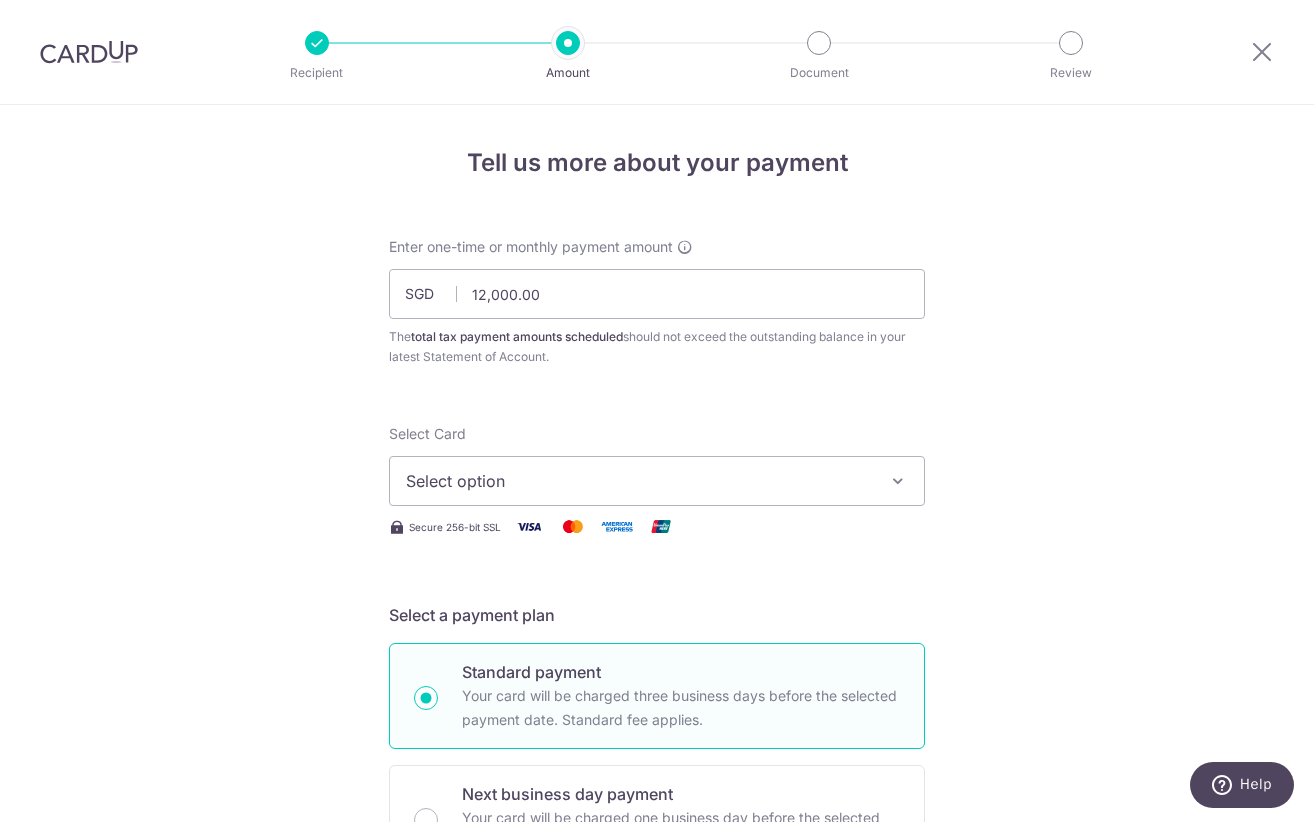 click at bounding box center [898, 481] 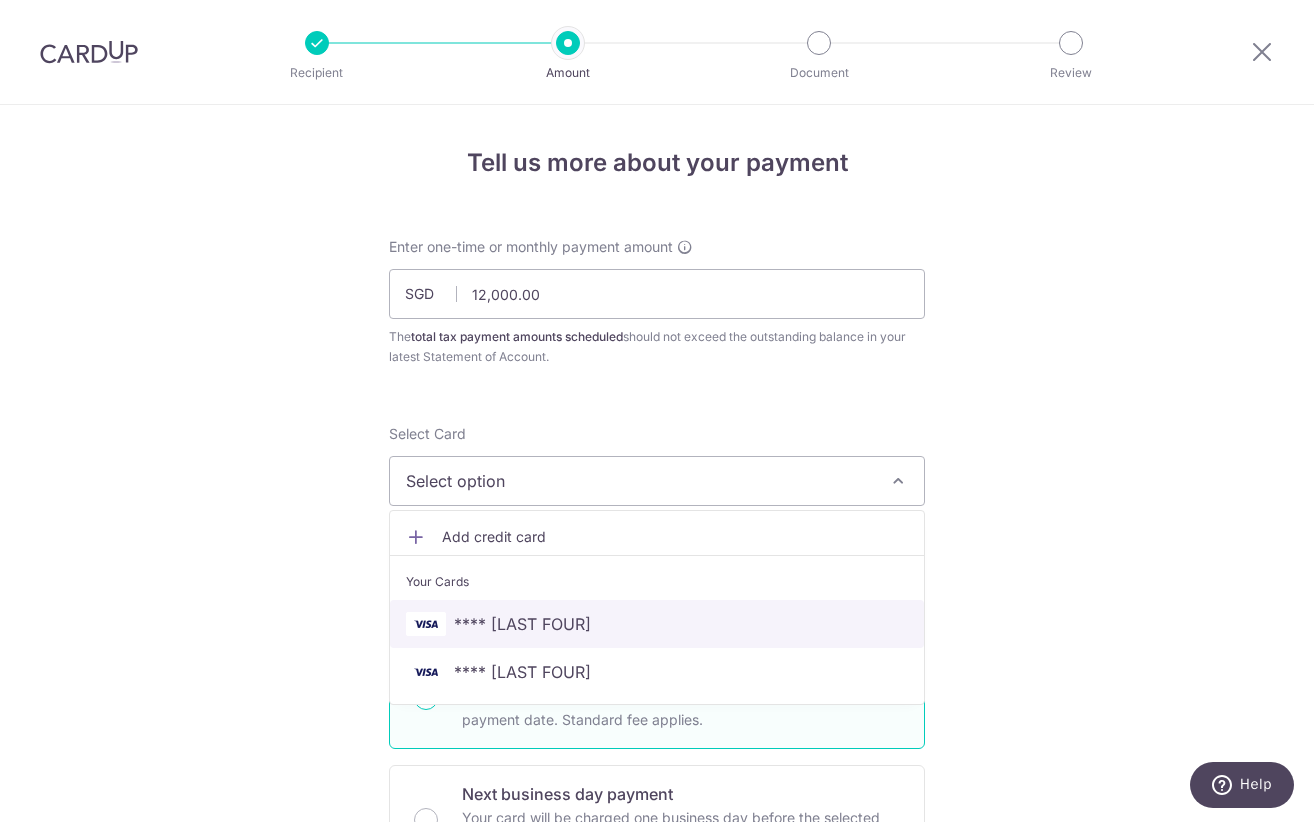click on "**** 1384" at bounding box center [657, 624] 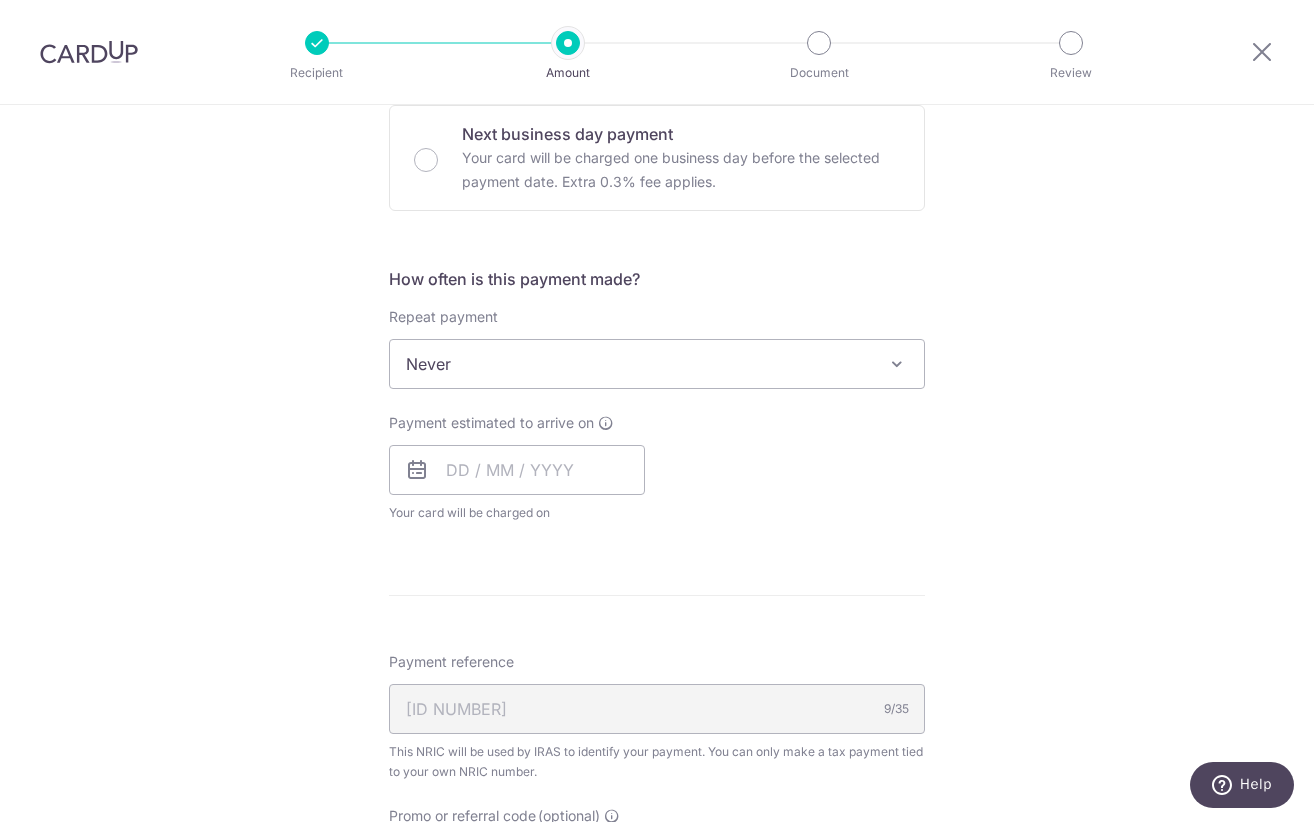 scroll, scrollTop: 666, scrollLeft: 0, axis: vertical 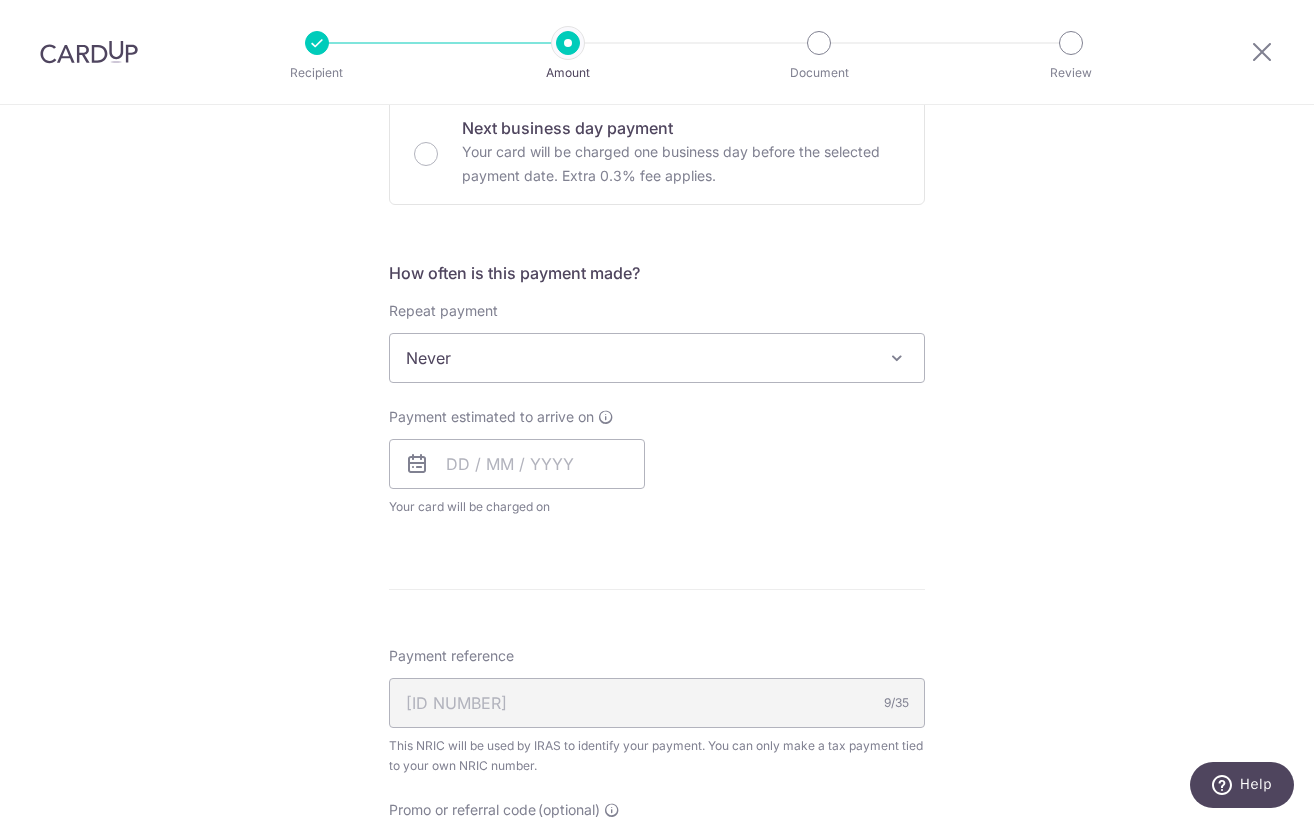click at bounding box center [897, 358] 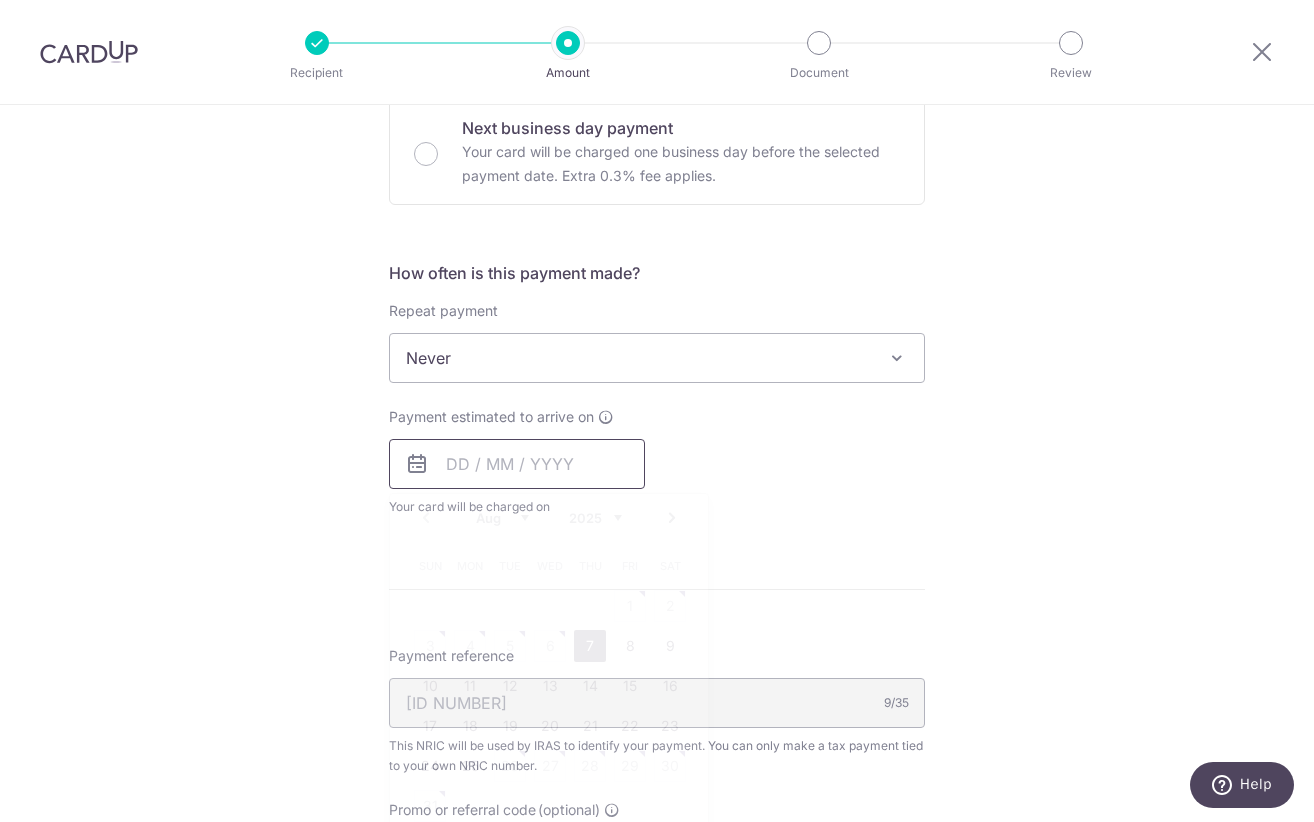 click at bounding box center (517, 464) 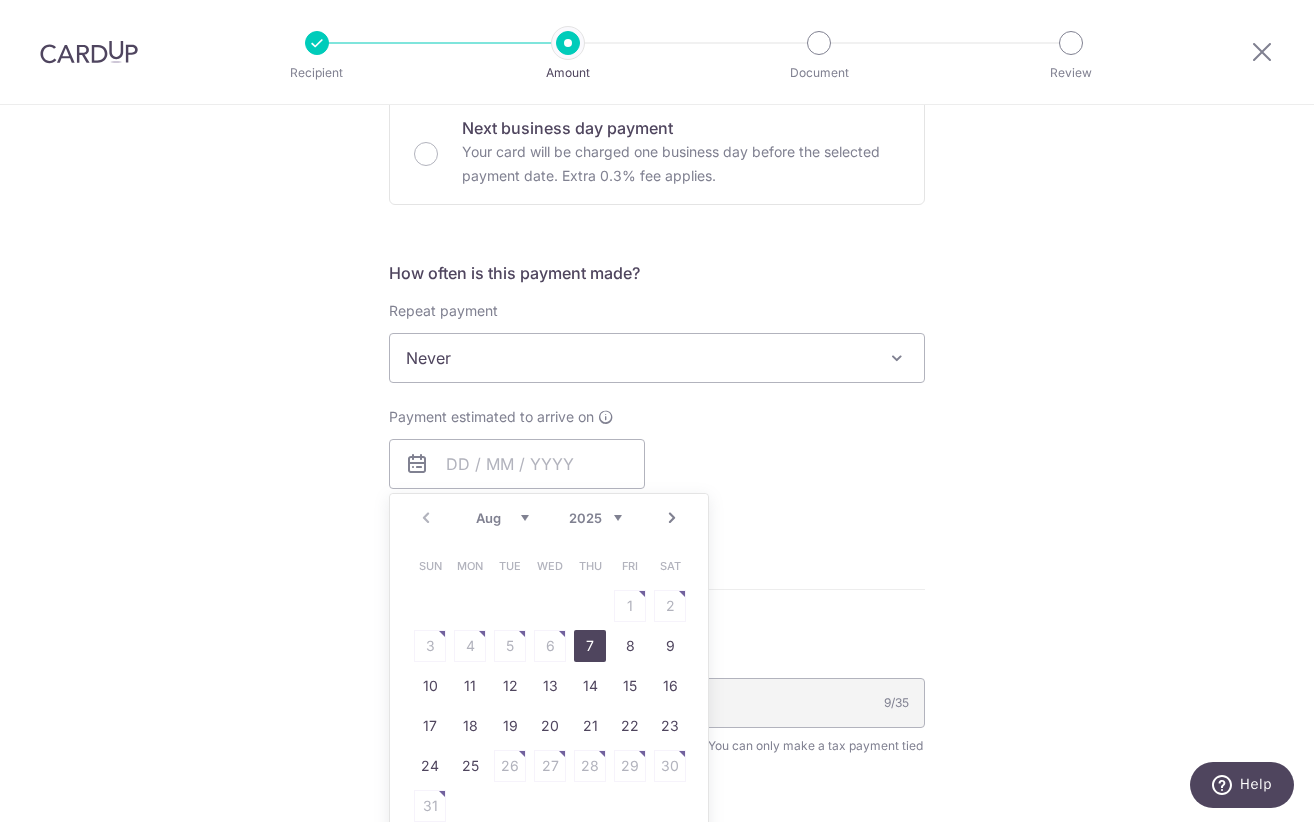 click on "7" at bounding box center [590, 646] 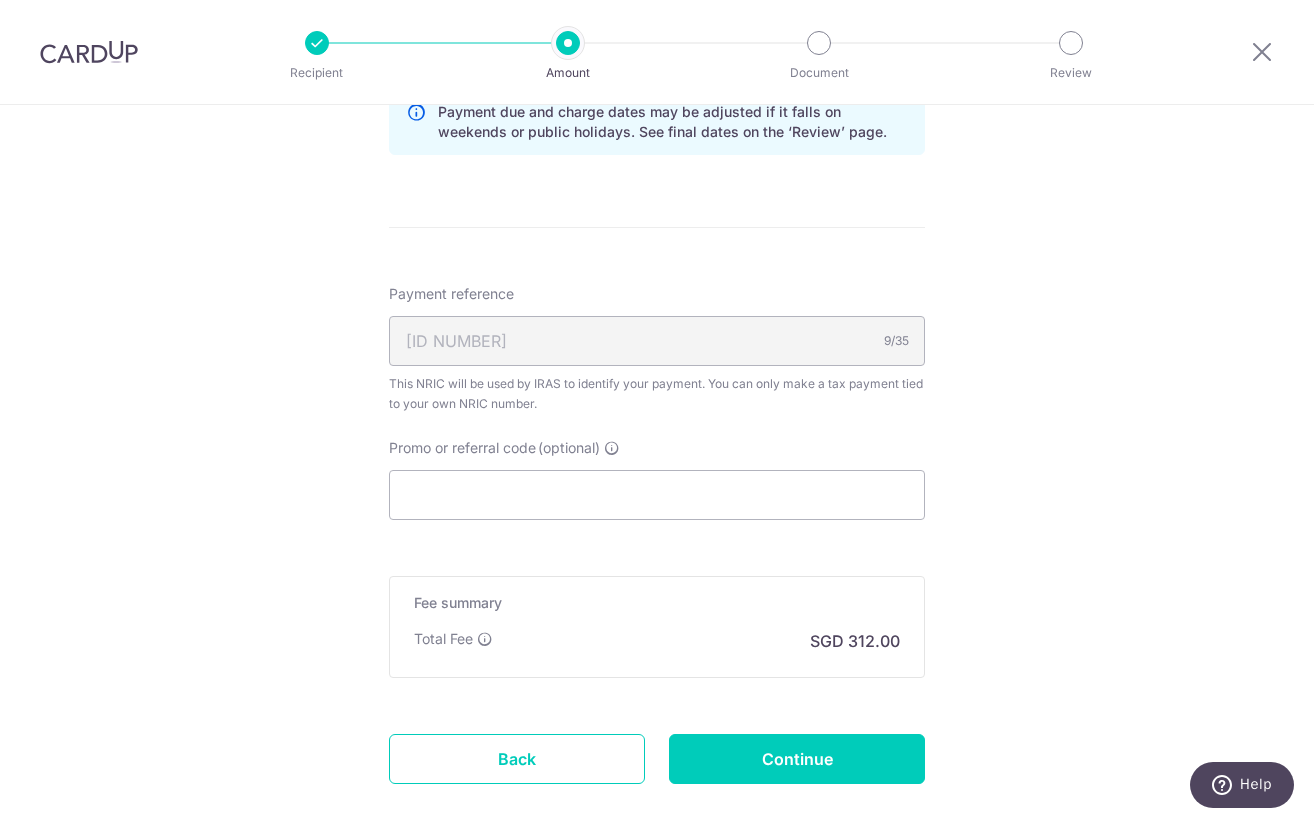 scroll, scrollTop: 1115, scrollLeft: 0, axis: vertical 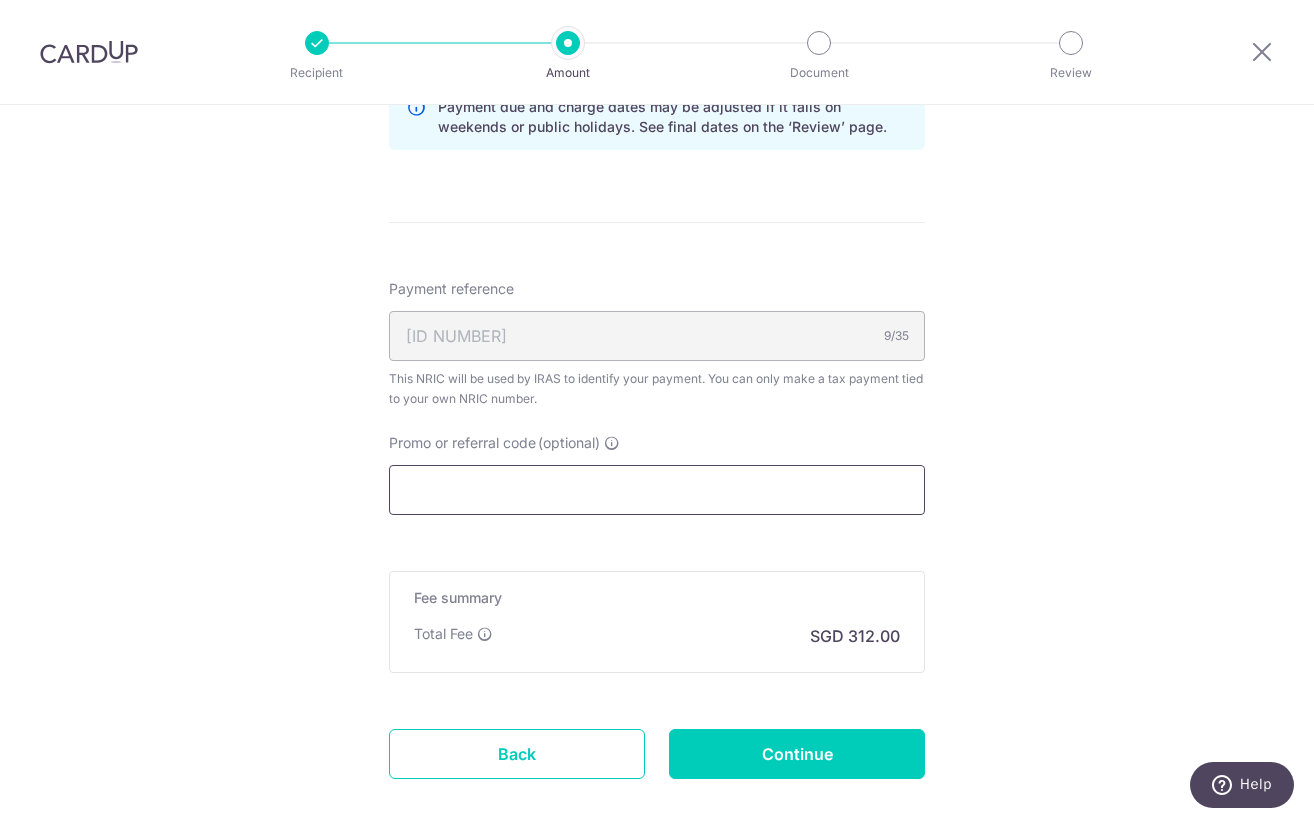 click on "Promo or referral code
(optional)" at bounding box center (657, 490) 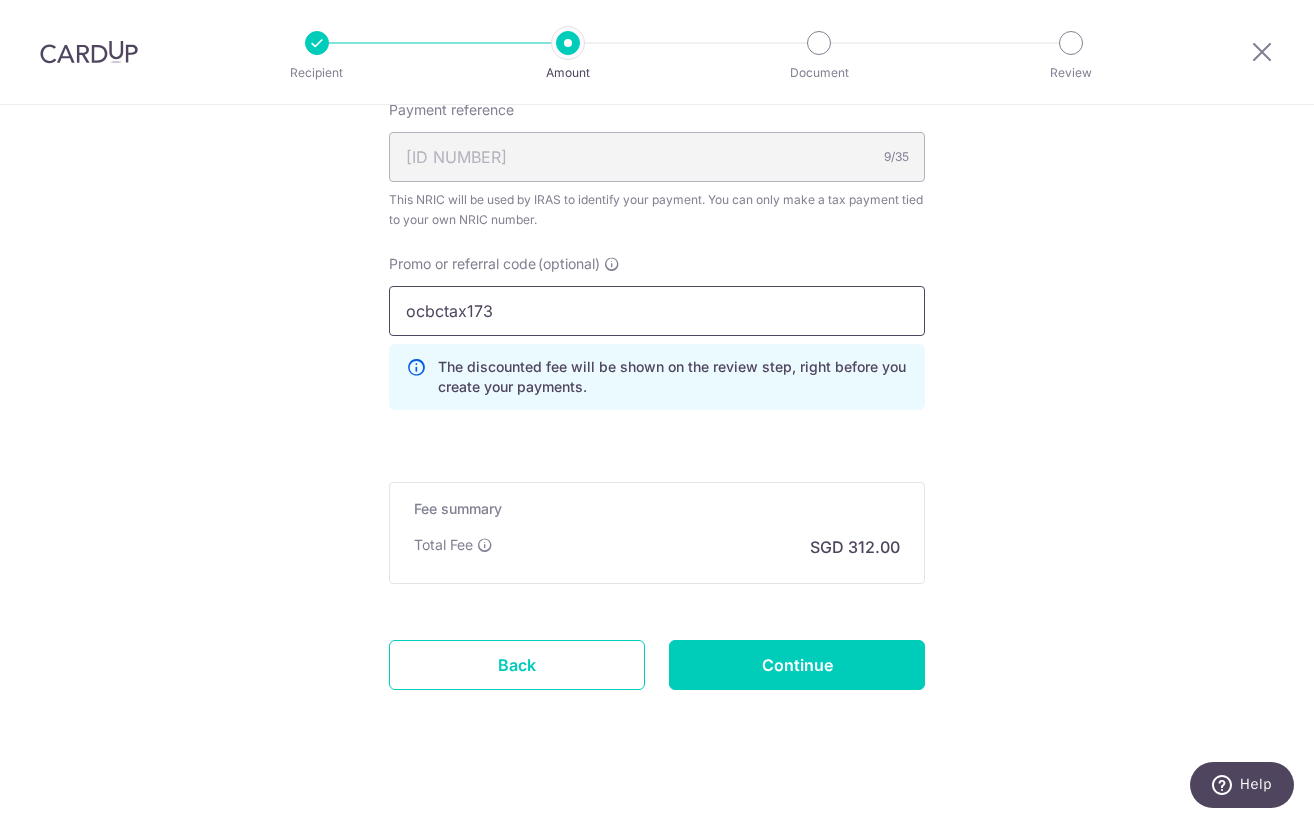 scroll, scrollTop: 1312, scrollLeft: 0, axis: vertical 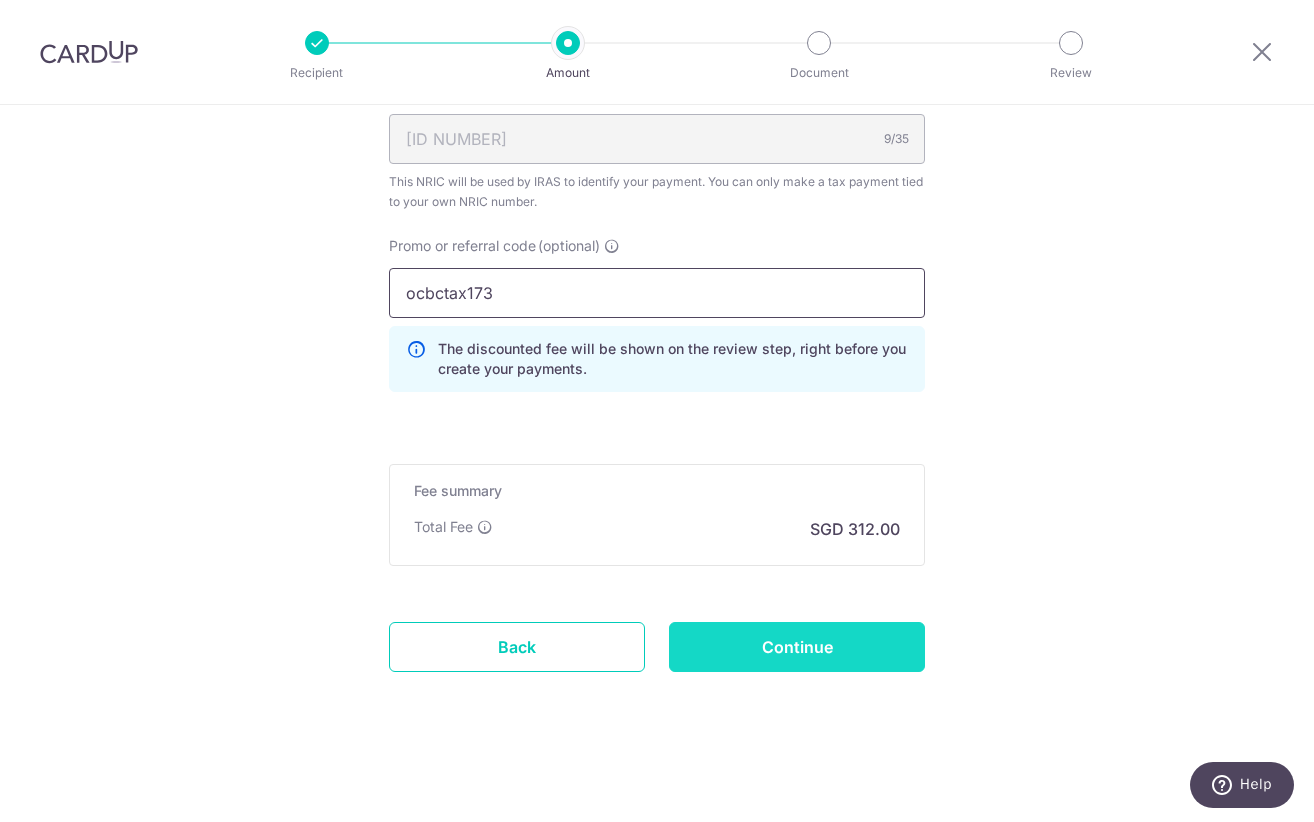 type on "ocbctax173" 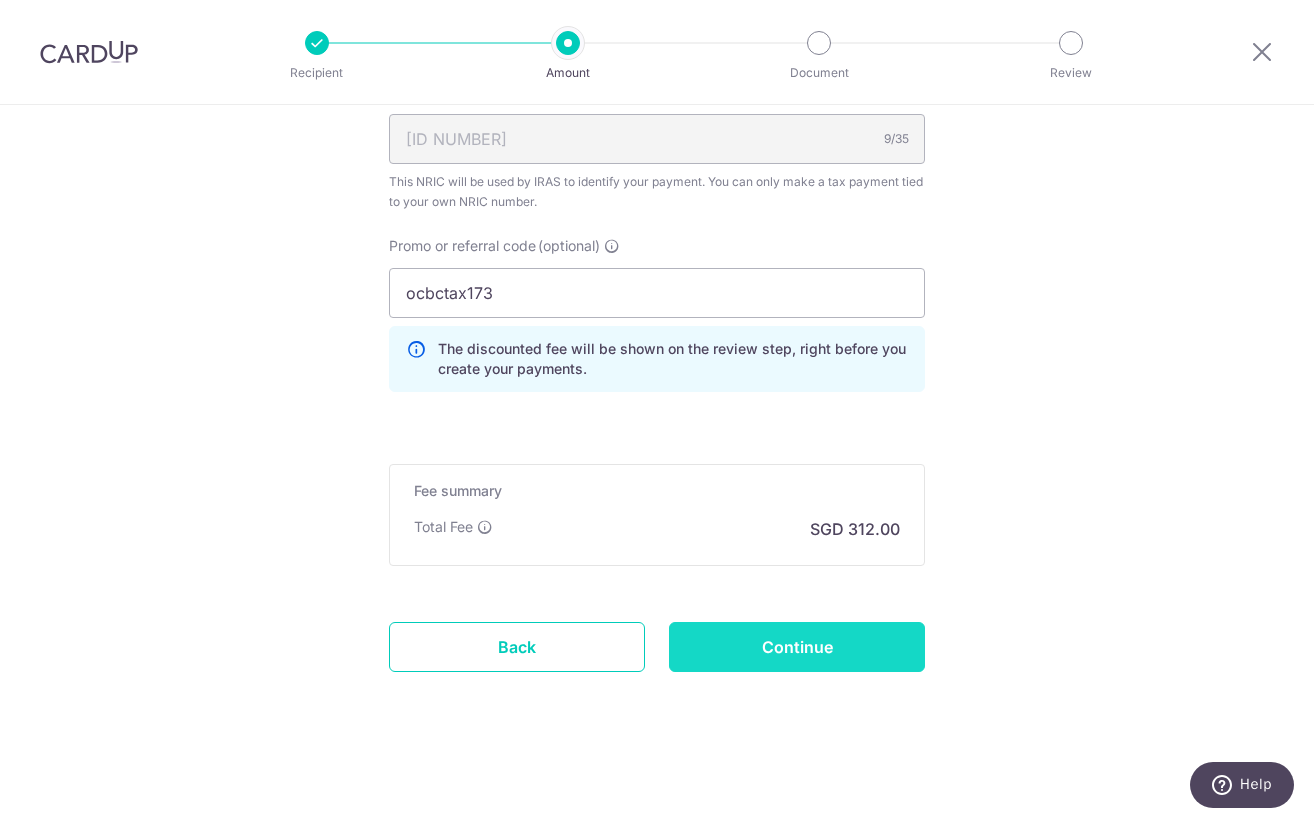 click on "Continue" at bounding box center [797, 647] 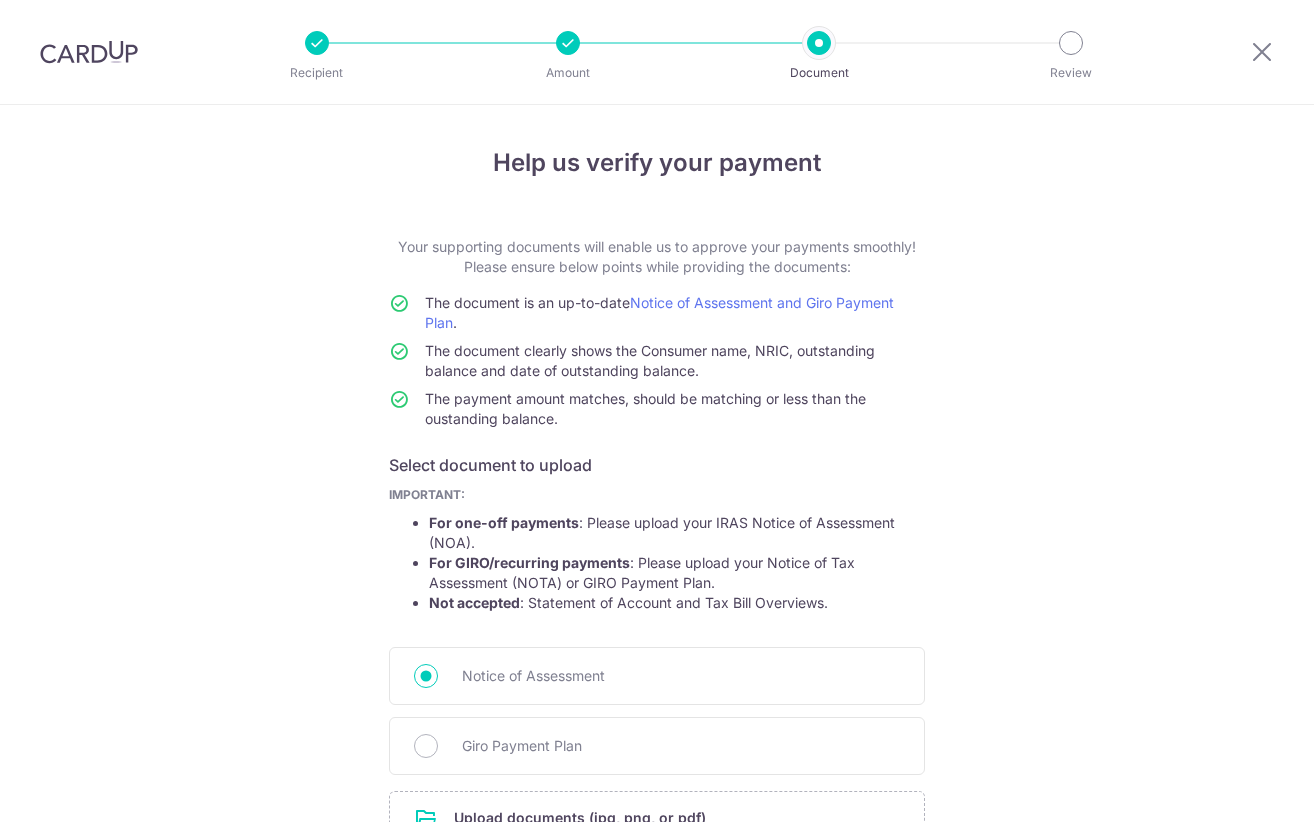 scroll, scrollTop: 0, scrollLeft: 0, axis: both 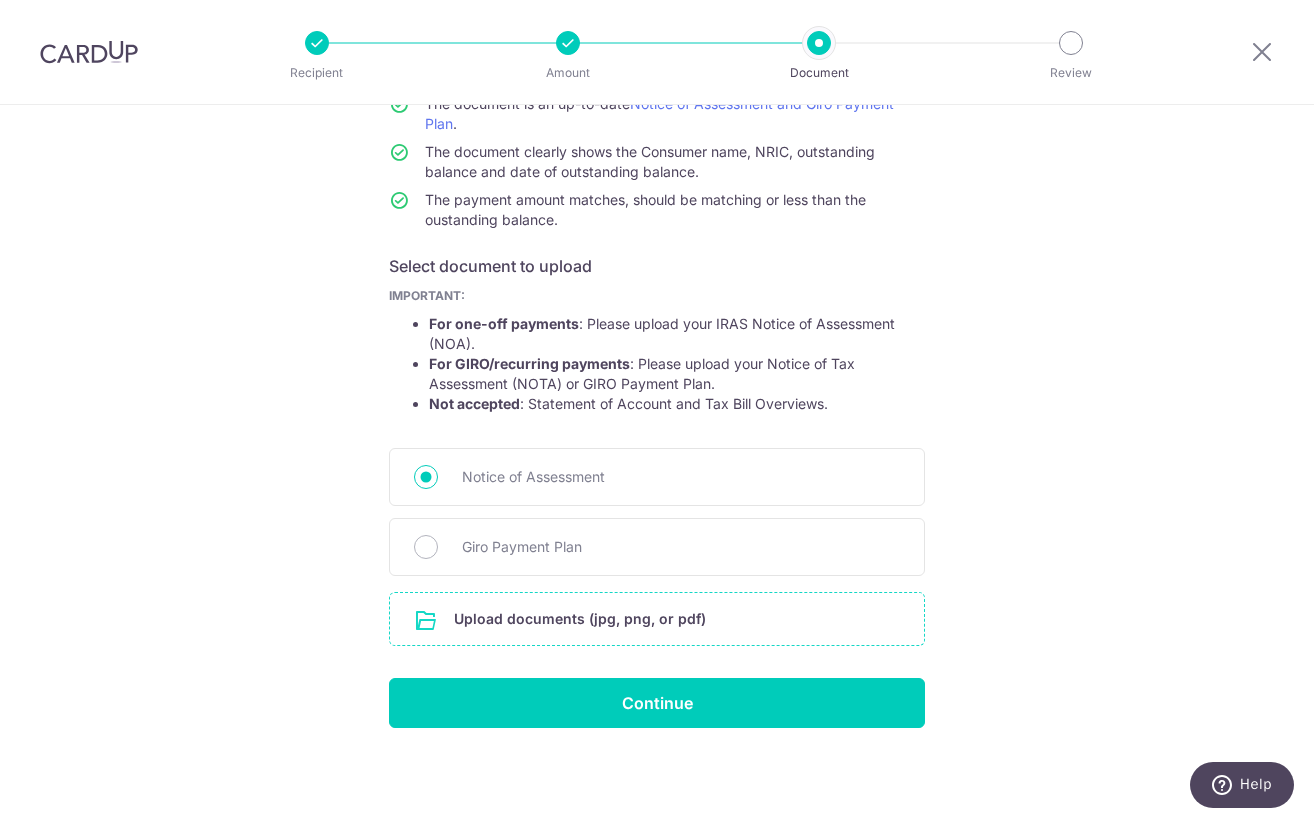 click at bounding box center [657, 619] 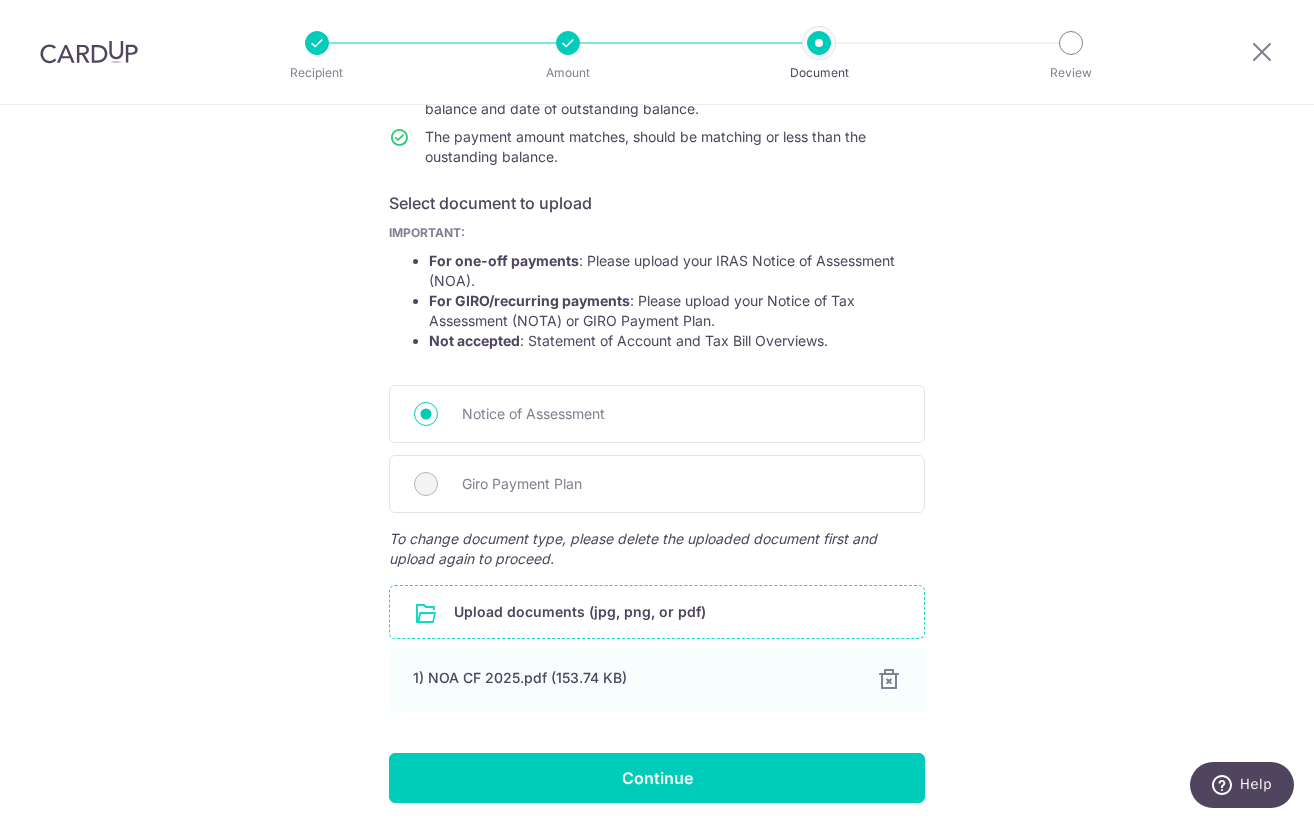 scroll, scrollTop: 337, scrollLeft: 0, axis: vertical 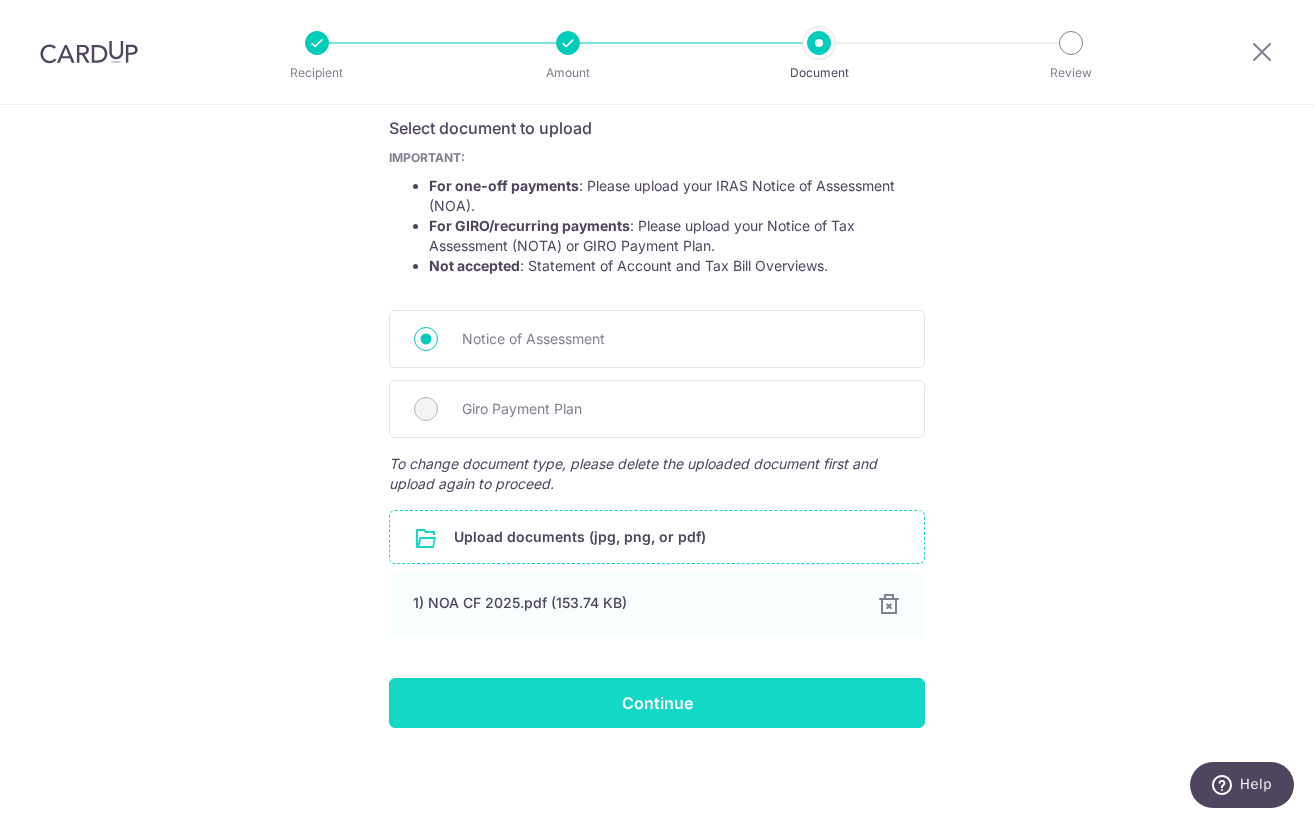 click on "Continue" at bounding box center (657, 703) 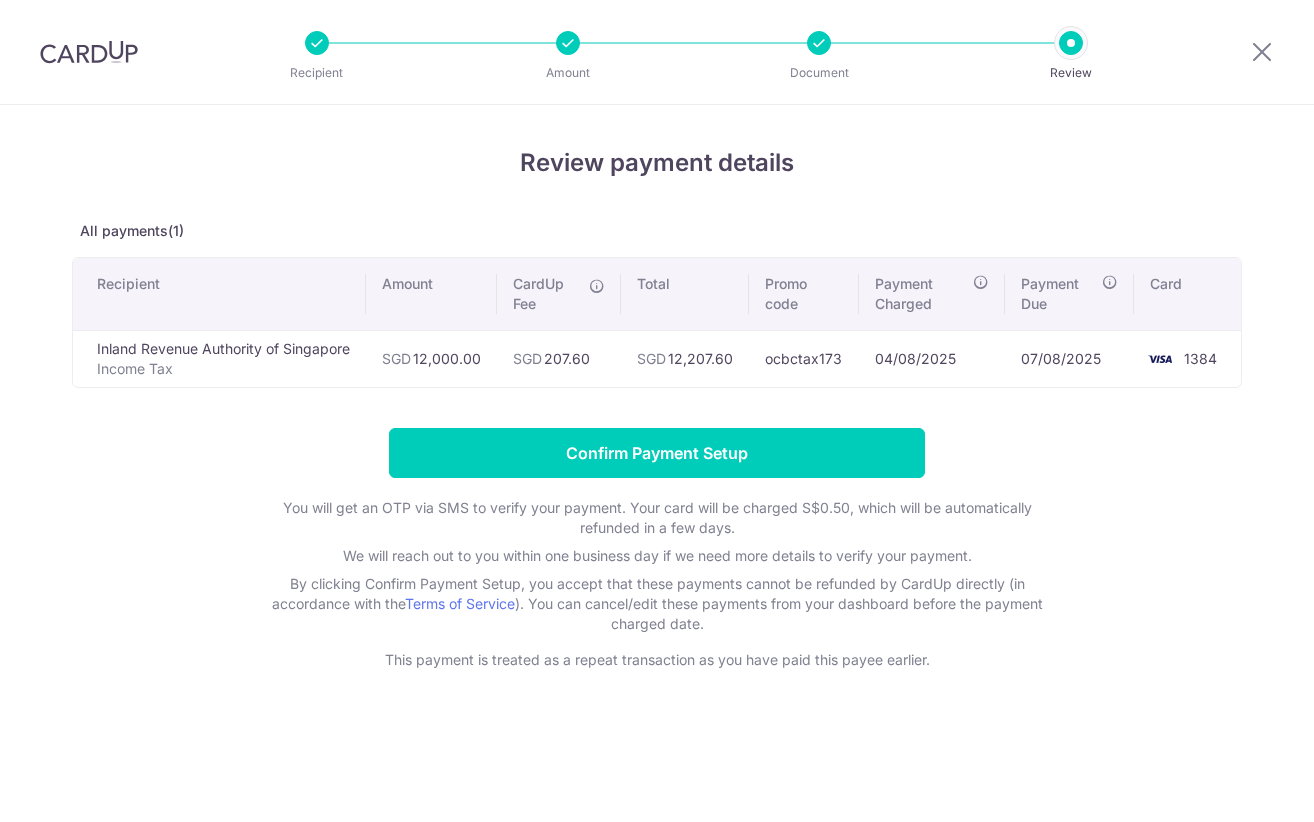 scroll, scrollTop: 0, scrollLeft: 0, axis: both 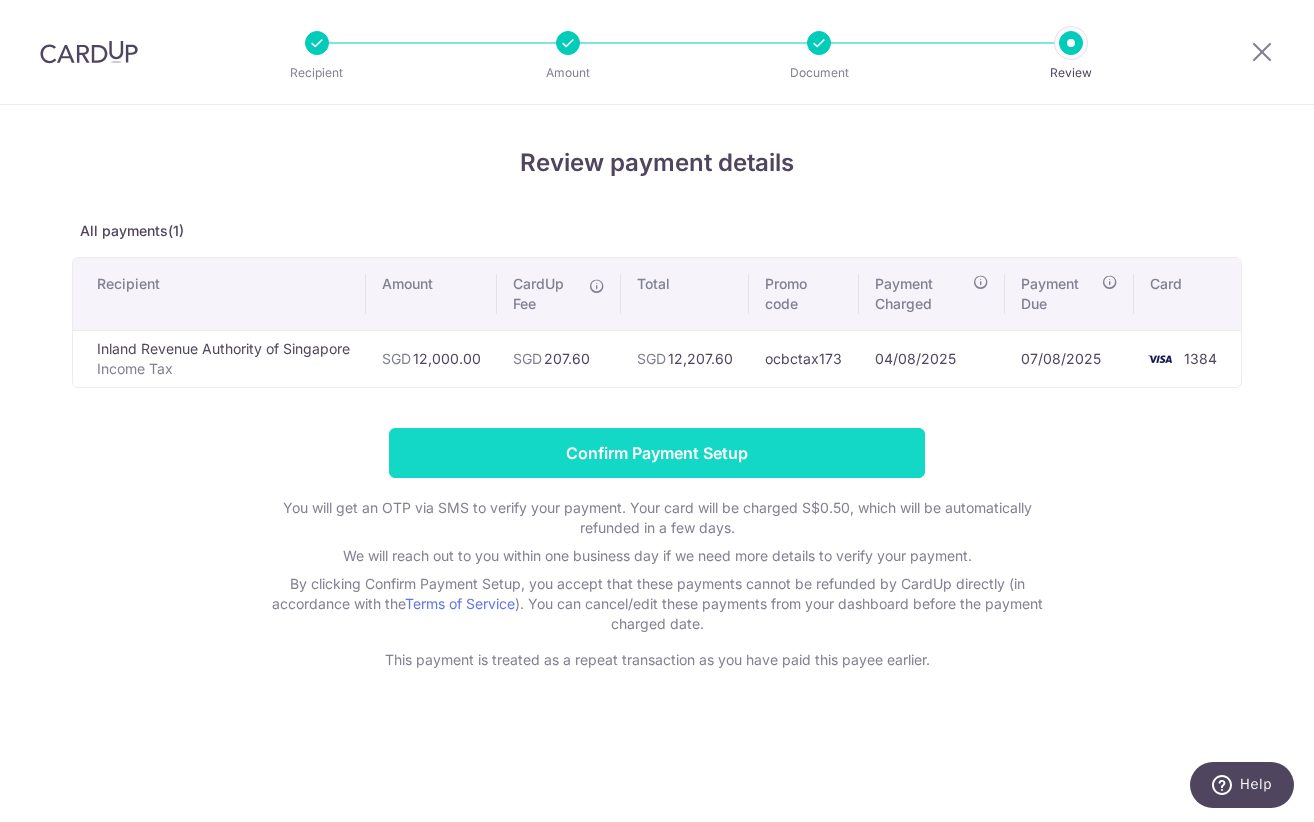 click on "Confirm Payment Setup" at bounding box center [657, 453] 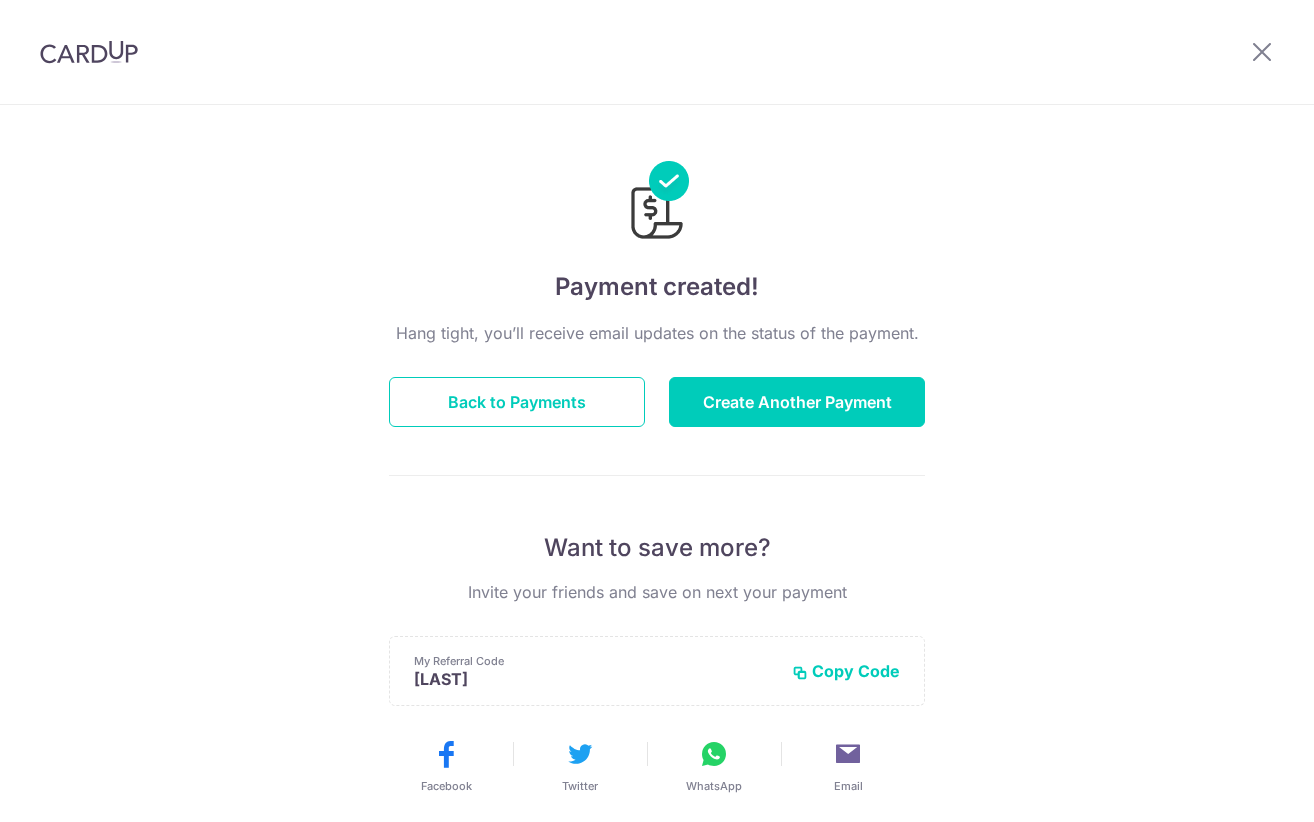 scroll, scrollTop: 0, scrollLeft: 0, axis: both 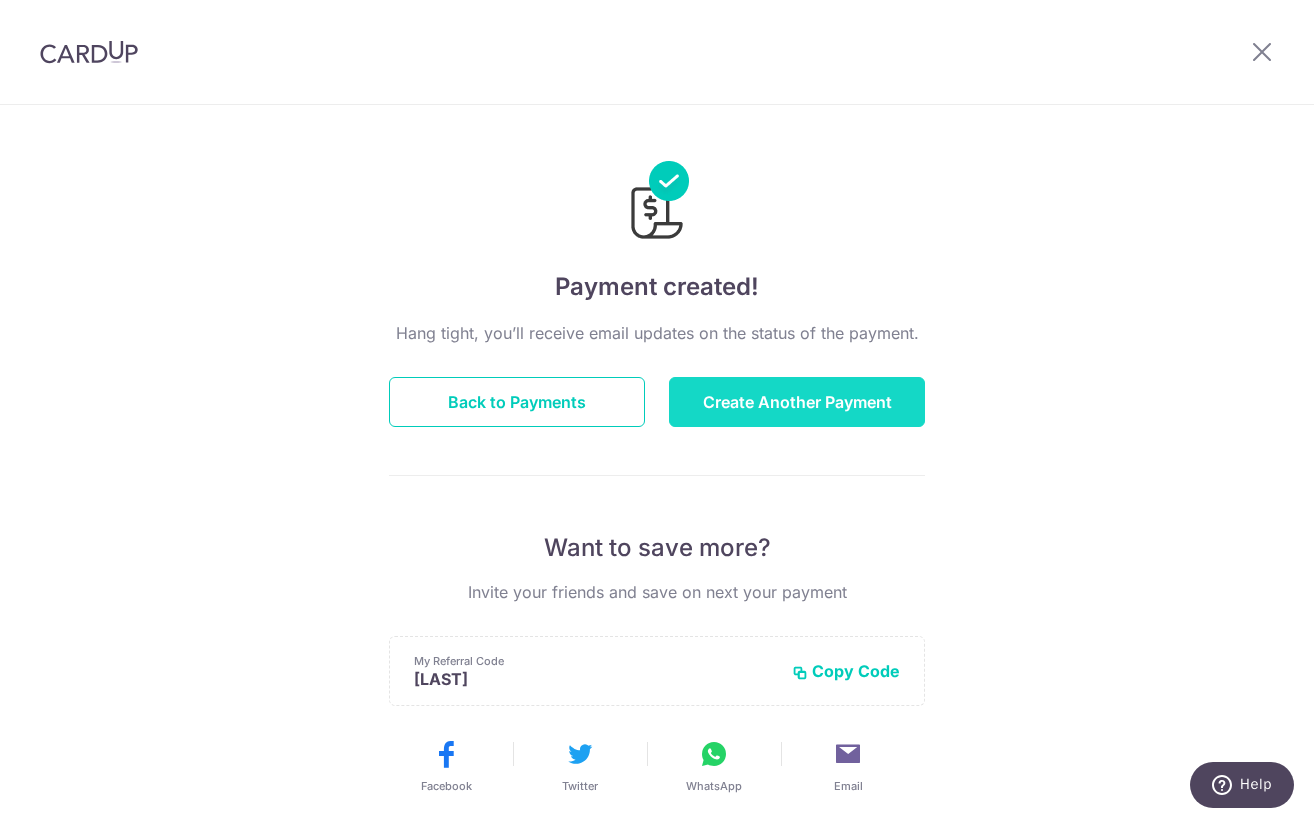 click on "Create Another Payment" at bounding box center (797, 402) 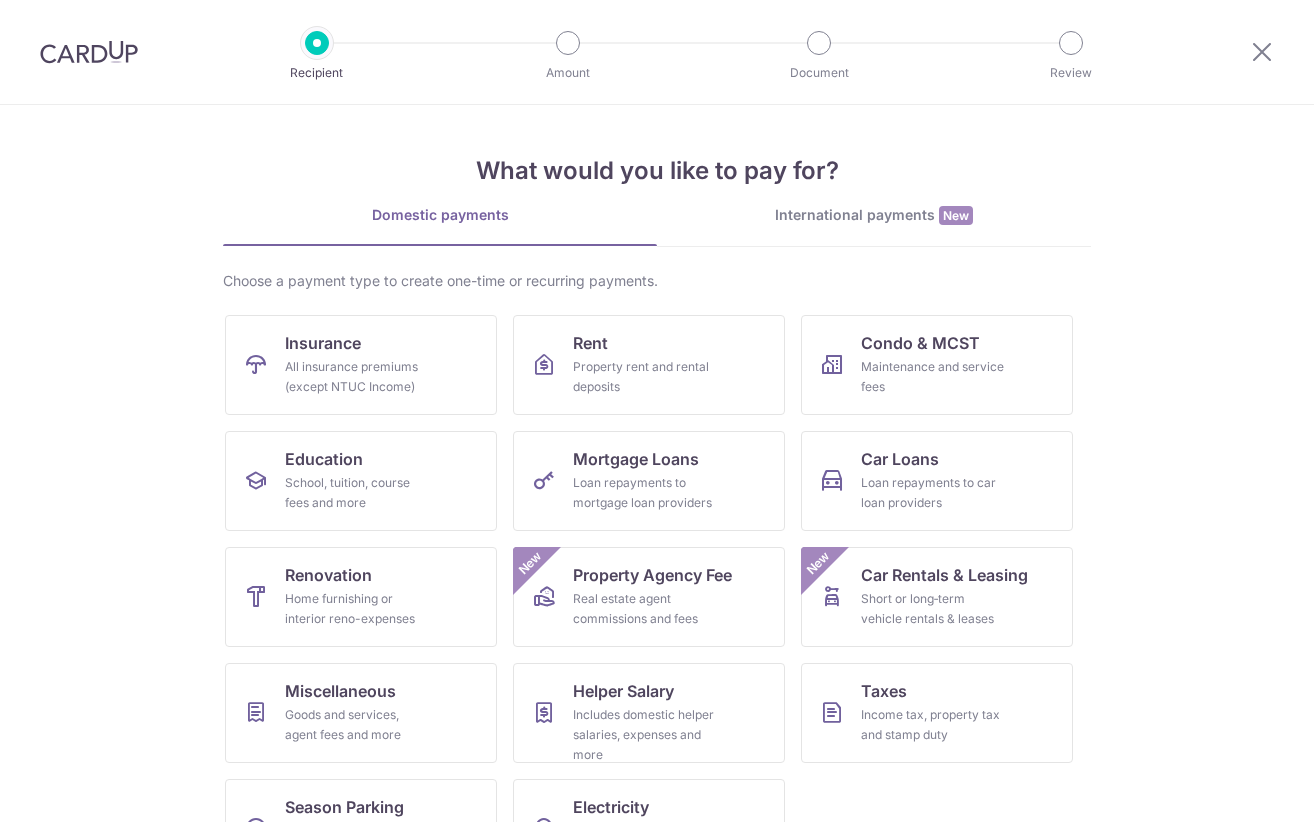 scroll, scrollTop: 0, scrollLeft: 0, axis: both 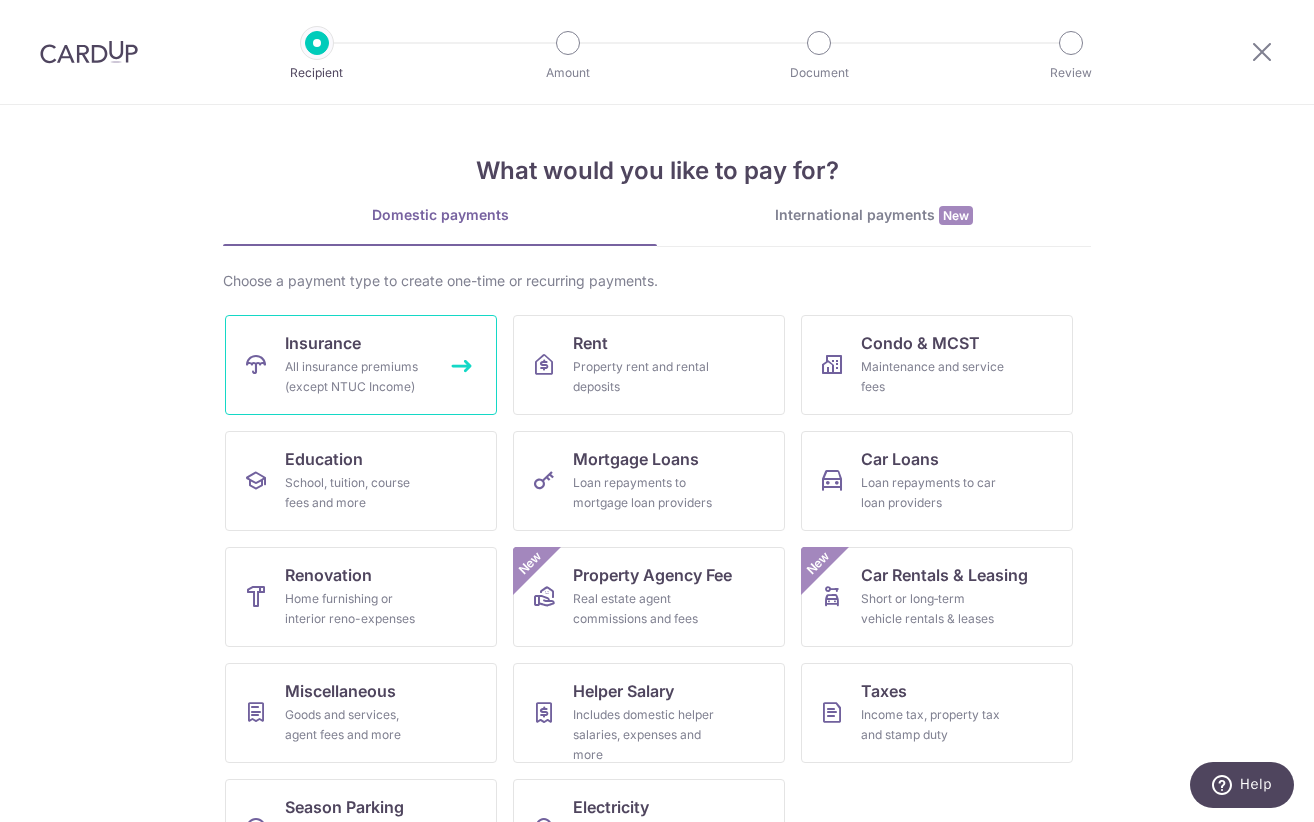 click on "All insurance premiums (except NTUC Income)" at bounding box center [357, 377] 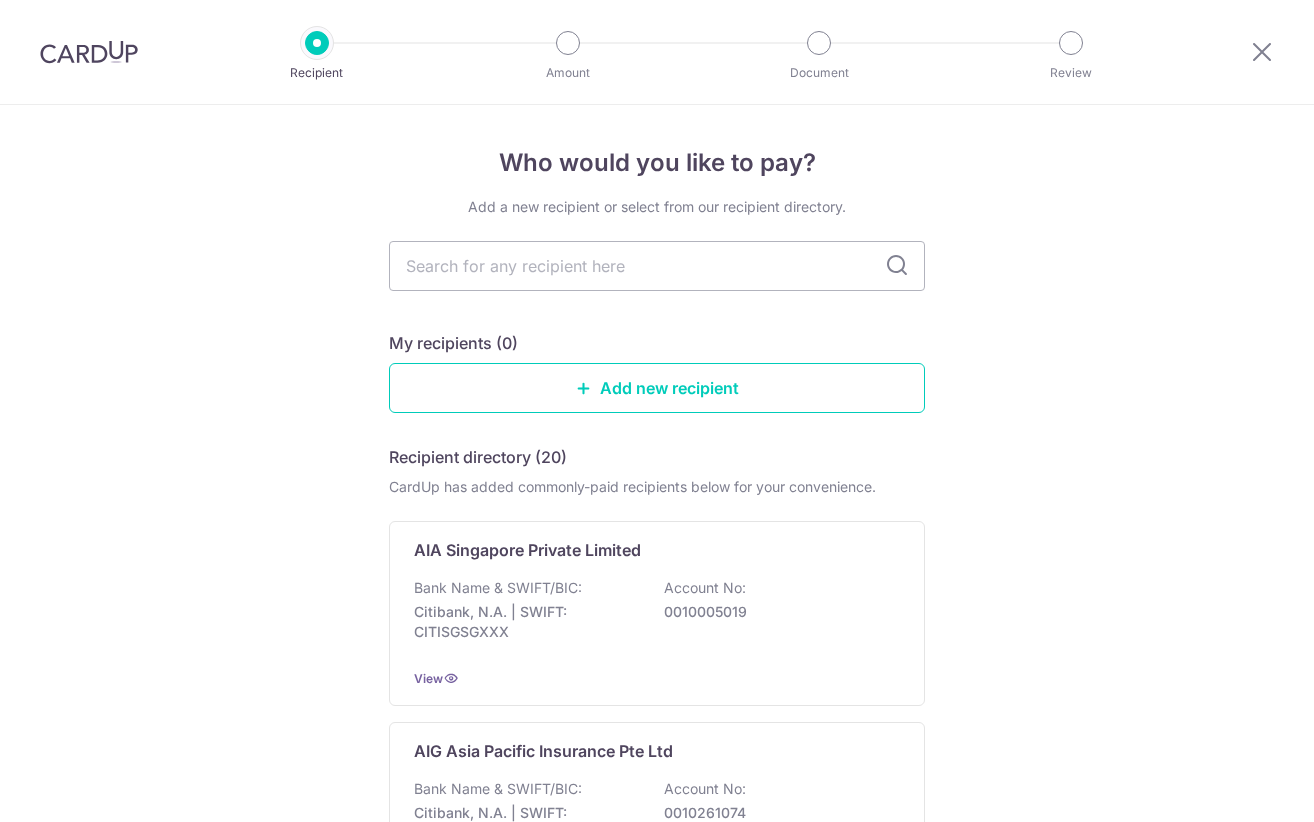 scroll, scrollTop: 0, scrollLeft: 0, axis: both 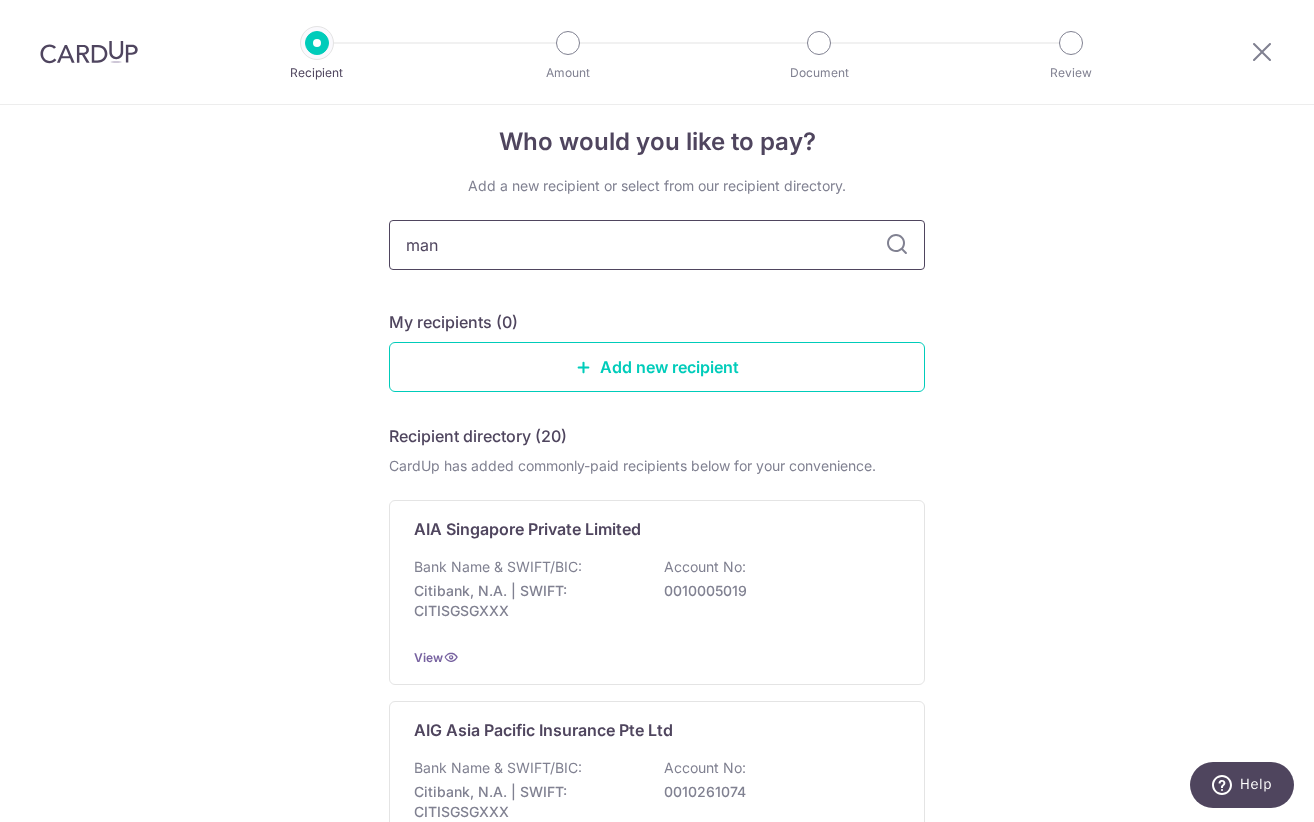 type on "manu" 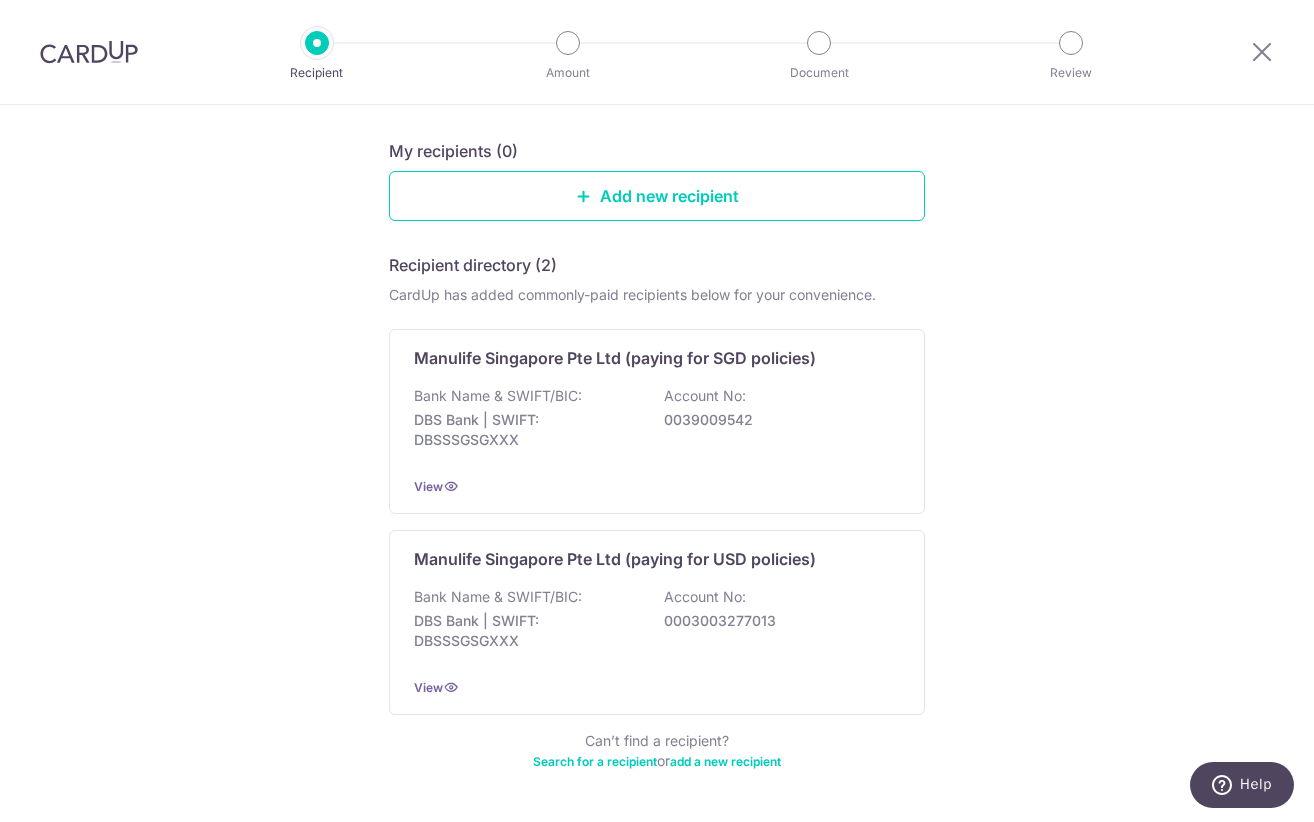 scroll, scrollTop: 259, scrollLeft: 0, axis: vertical 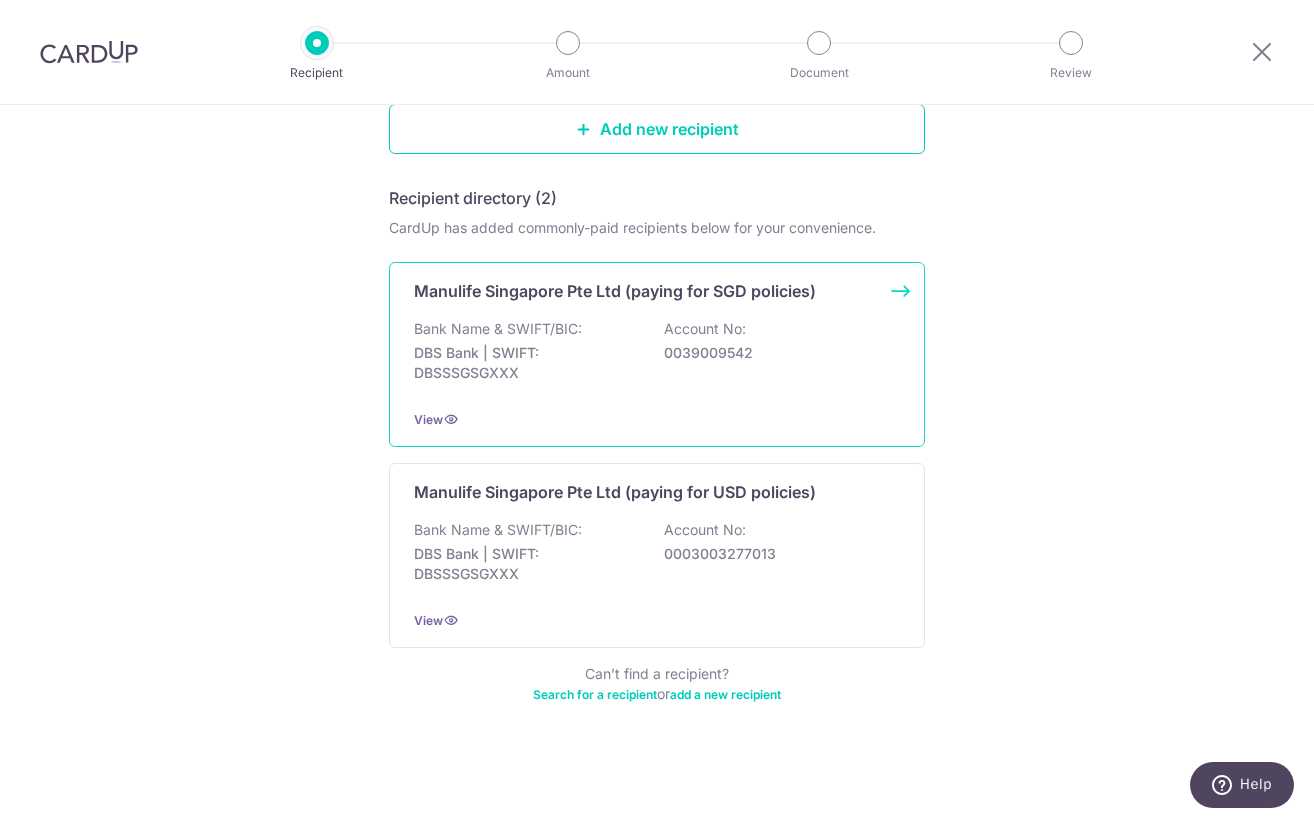 click on "DBS Bank | SWIFT: DBSSSGSGXXX" at bounding box center [526, 363] 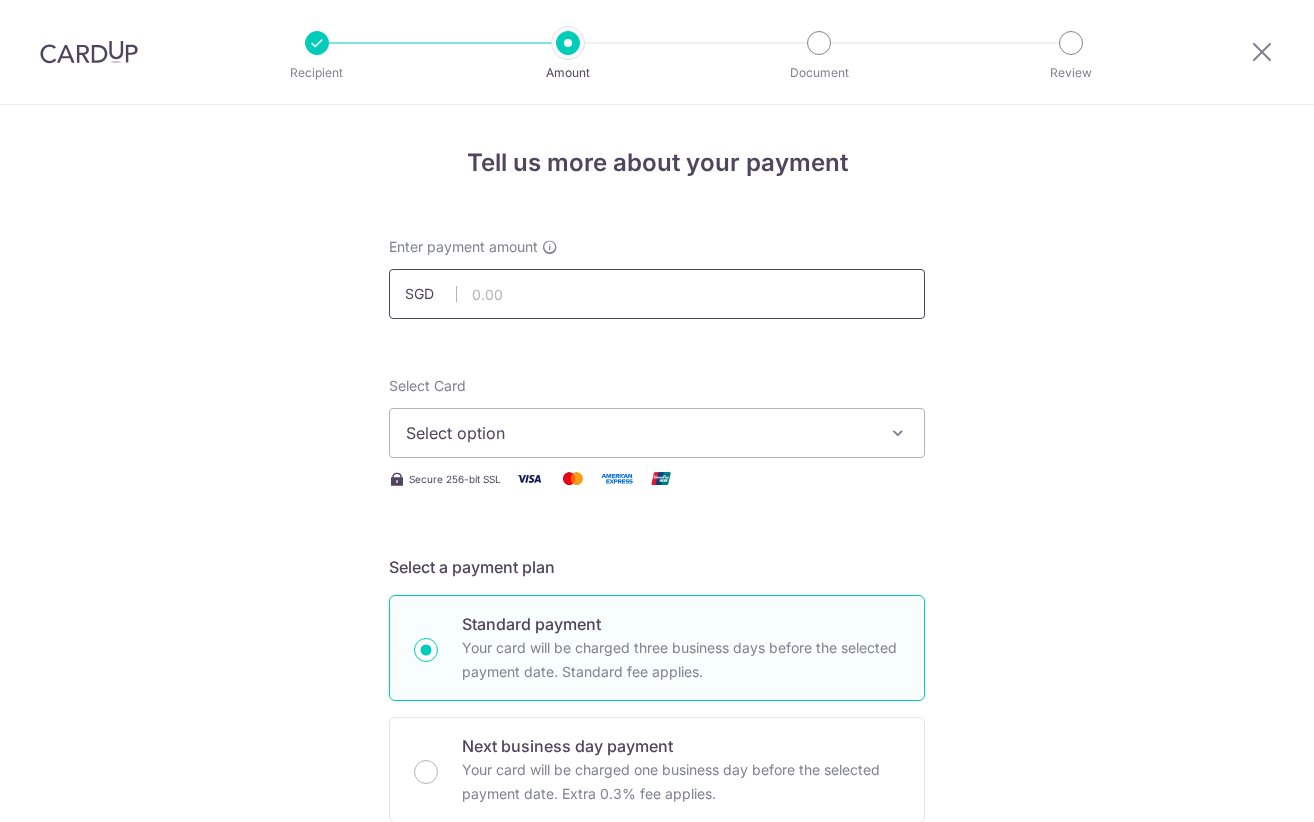 scroll, scrollTop: 0, scrollLeft: 0, axis: both 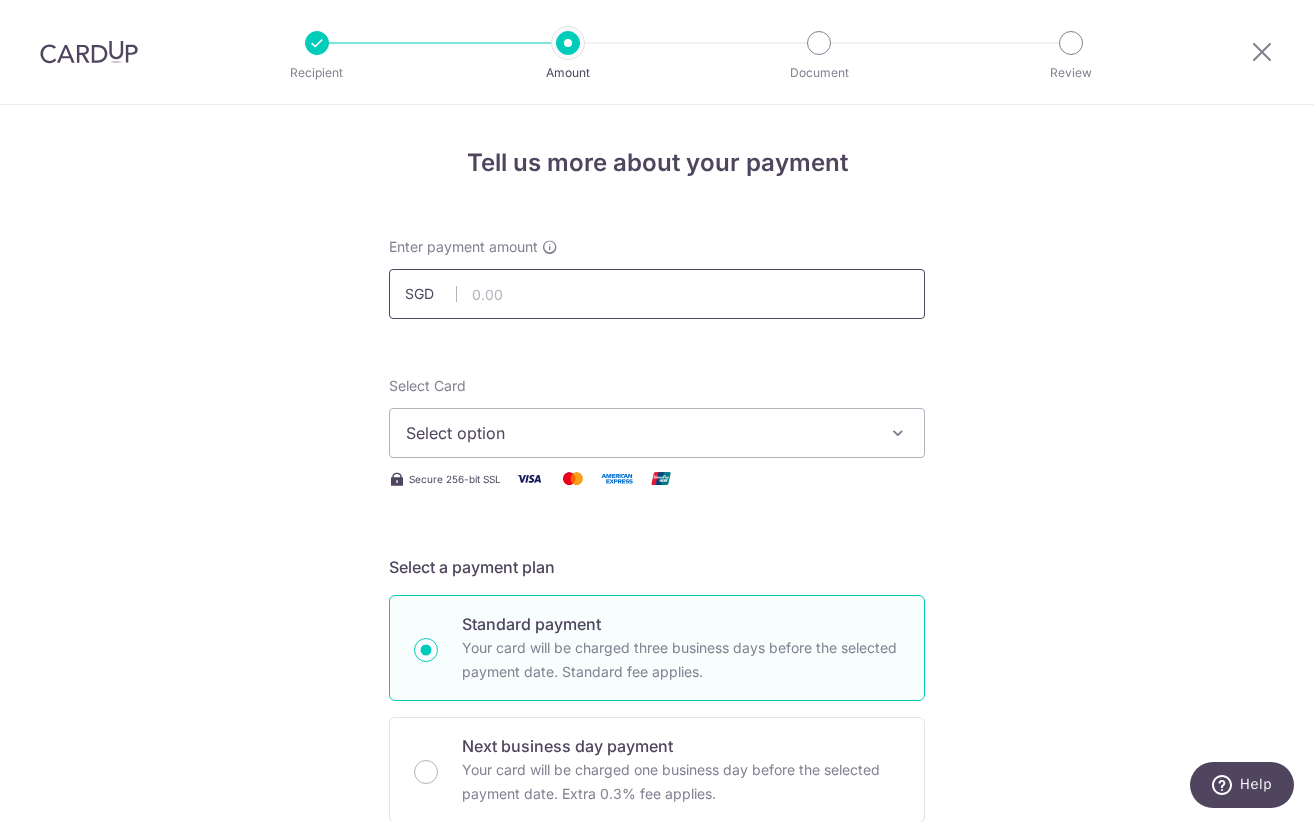 click at bounding box center [657, 294] 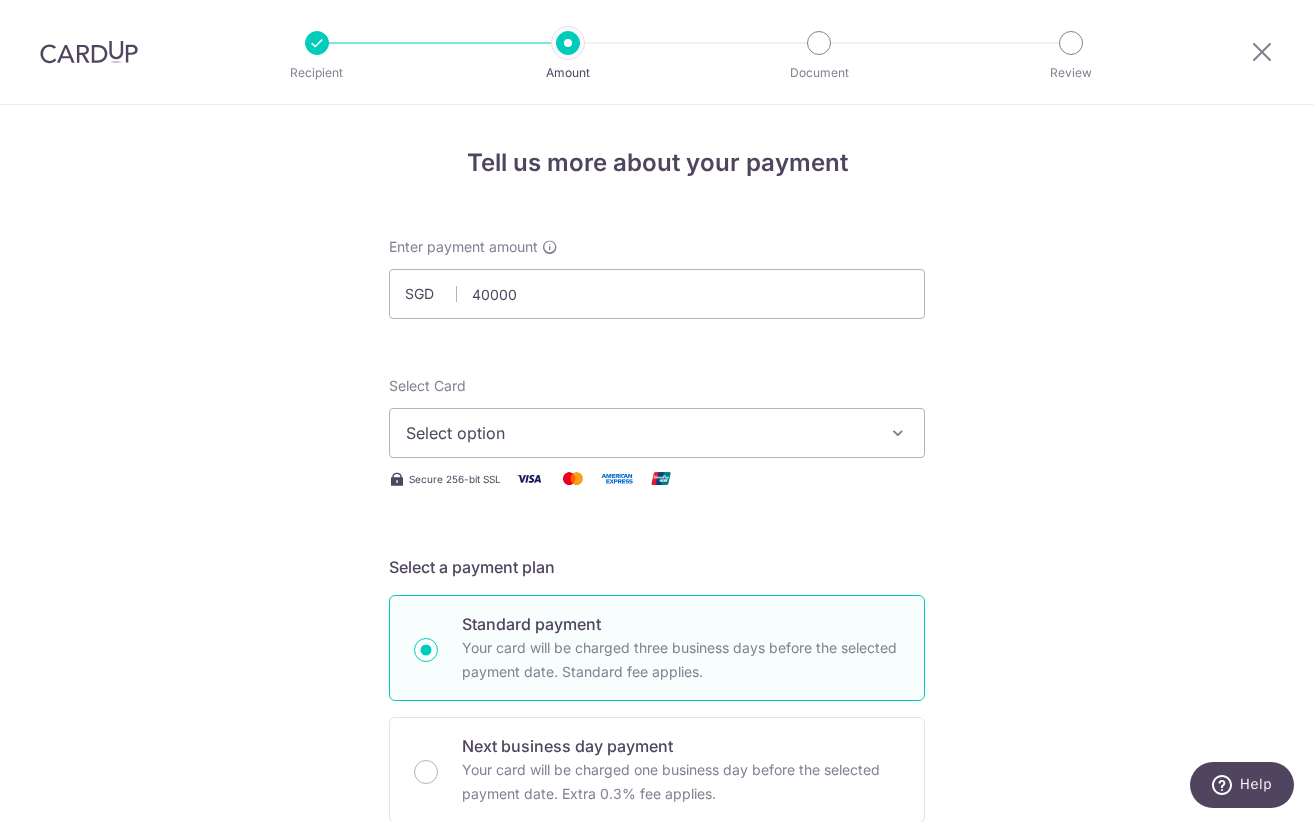 type on "40,000.00" 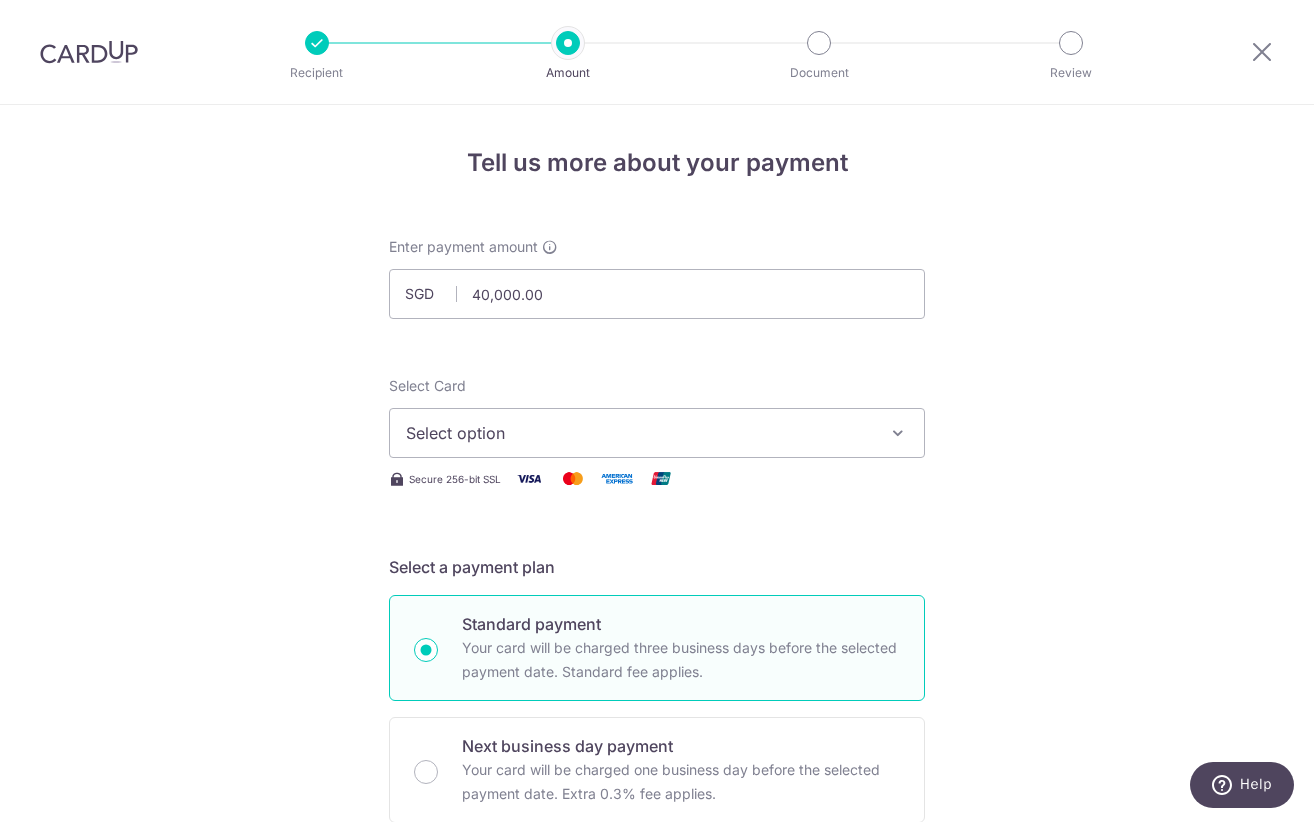 click on "Select option" at bounding box center [639, 433] 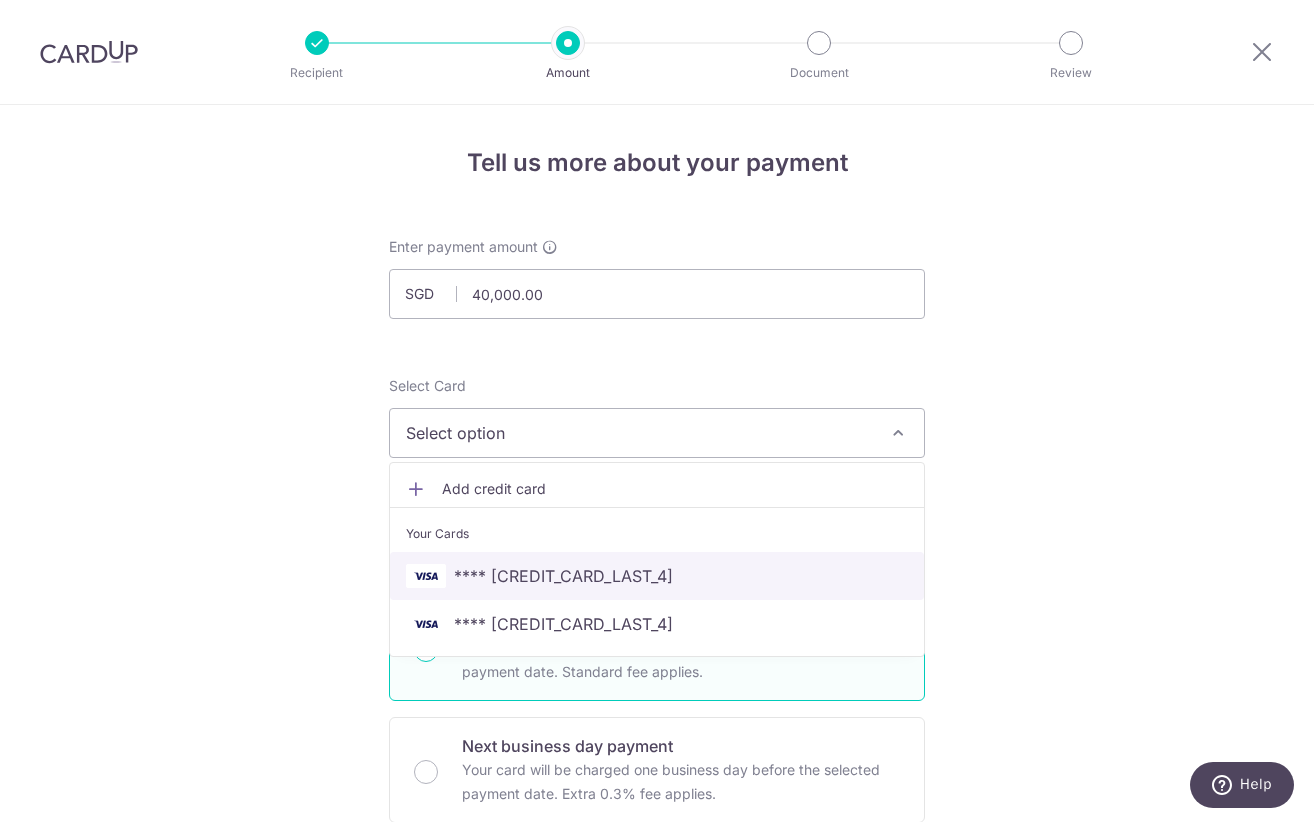 click on "**** 1384" at bounding box center [657, 576] 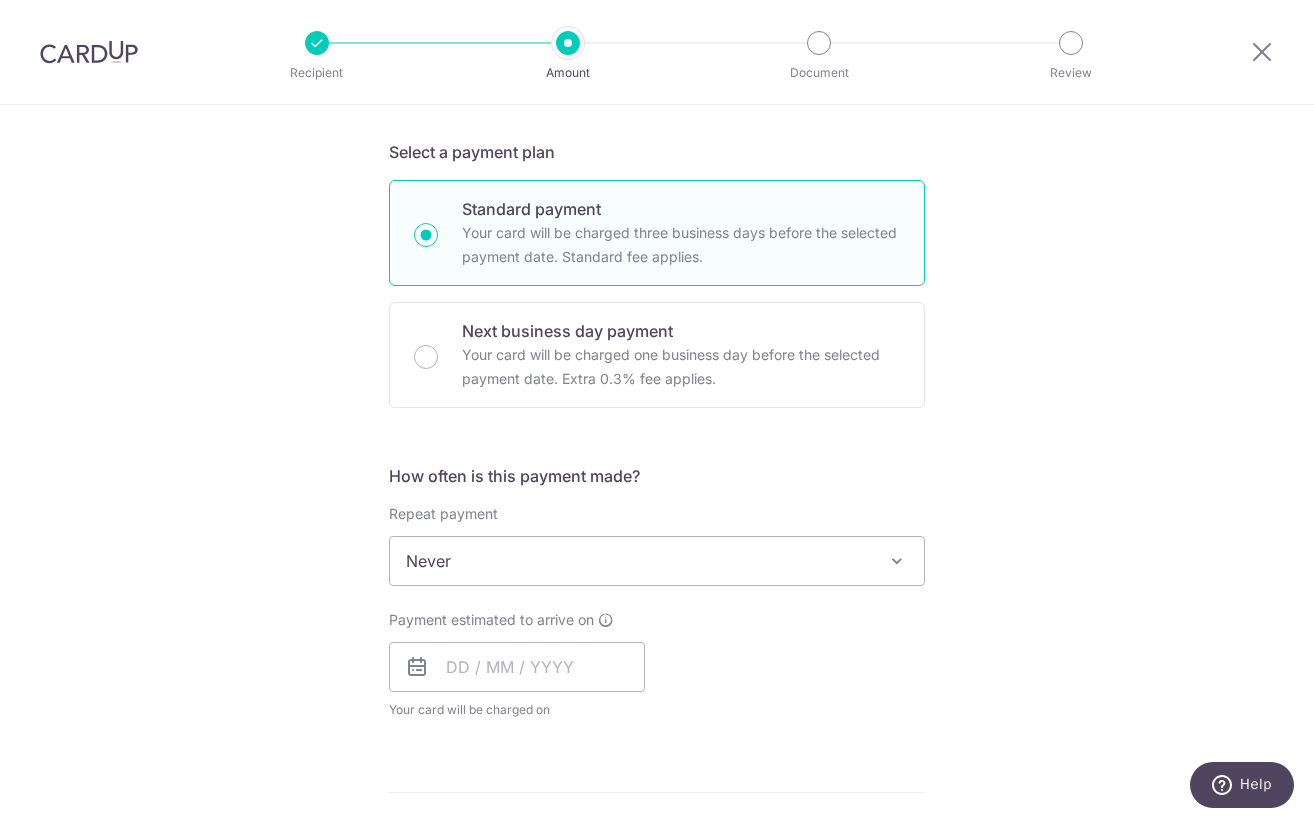 scroll, scrollTop: 422, scrollLeft: 0, axis: vertical 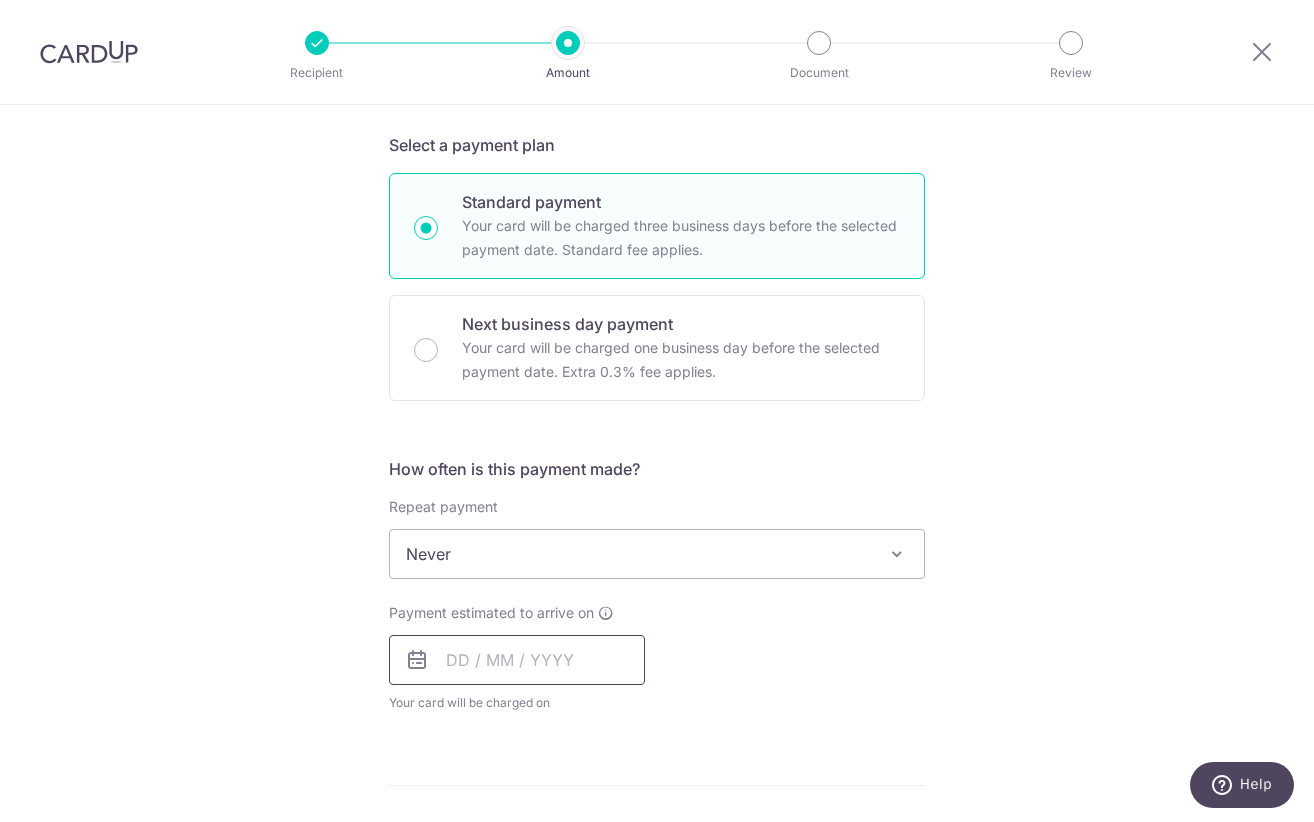 click at bounding box center (517, 660) 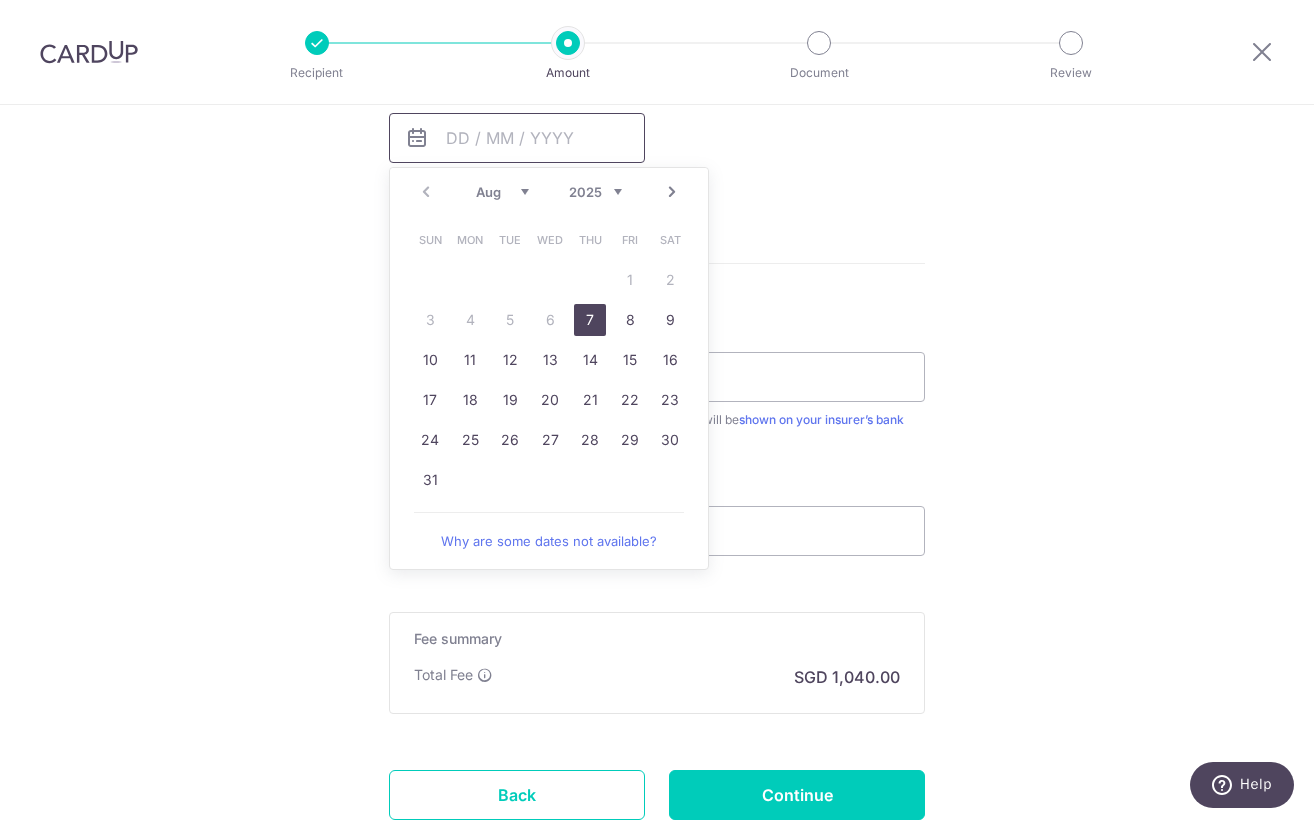 scroll, scrollTop: 948, scrollLeft: 0, axis: vertical 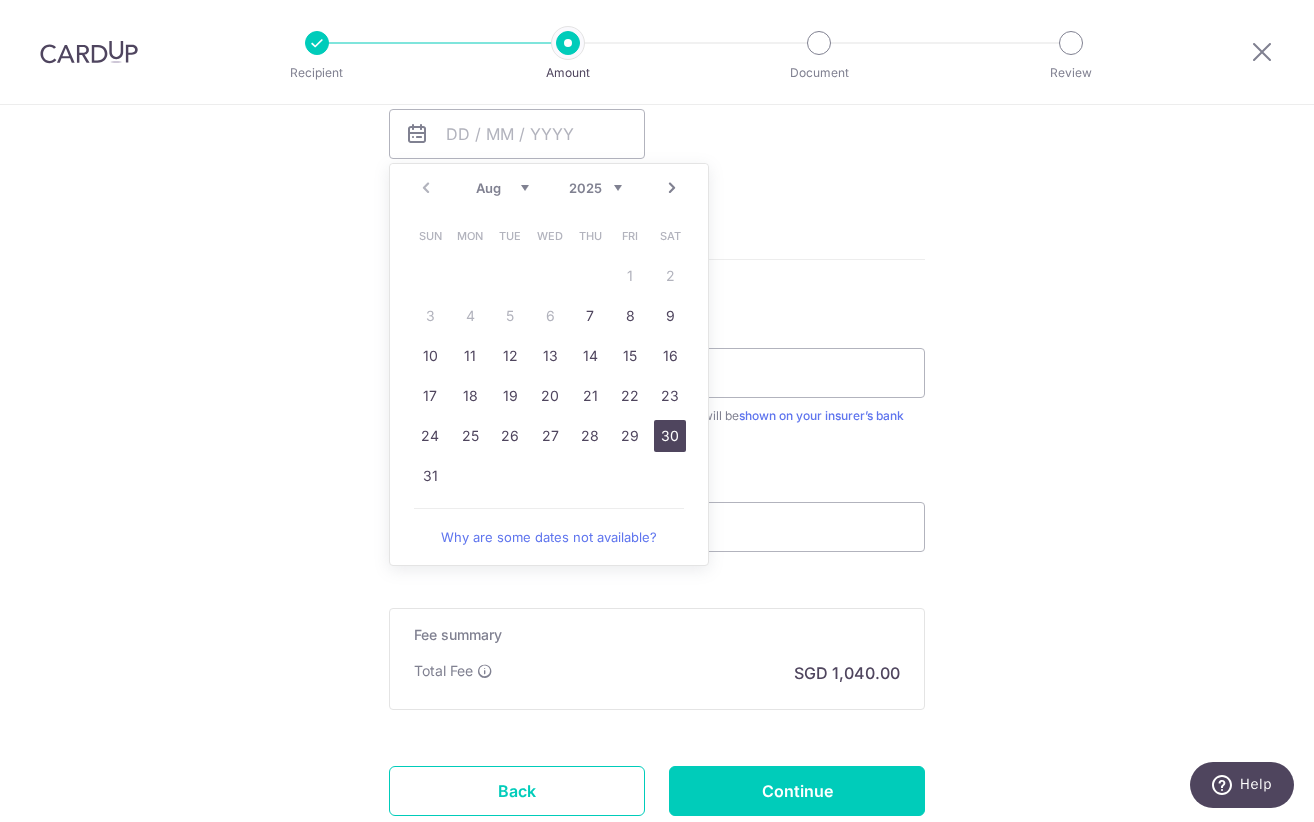 click on "30" at bounding box center [670, 436] 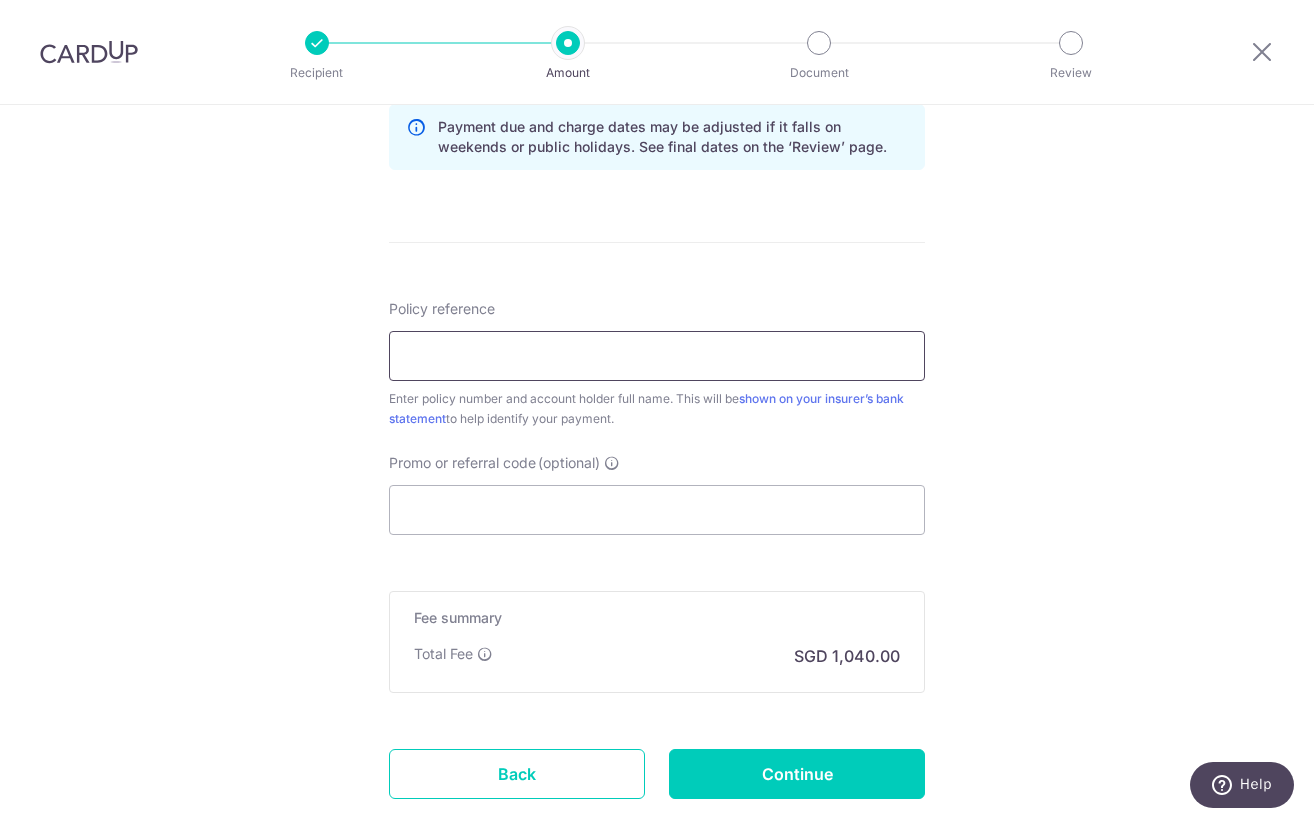 scroll, scrollTop: 1044, scrollLeft: 0, axis: vertical 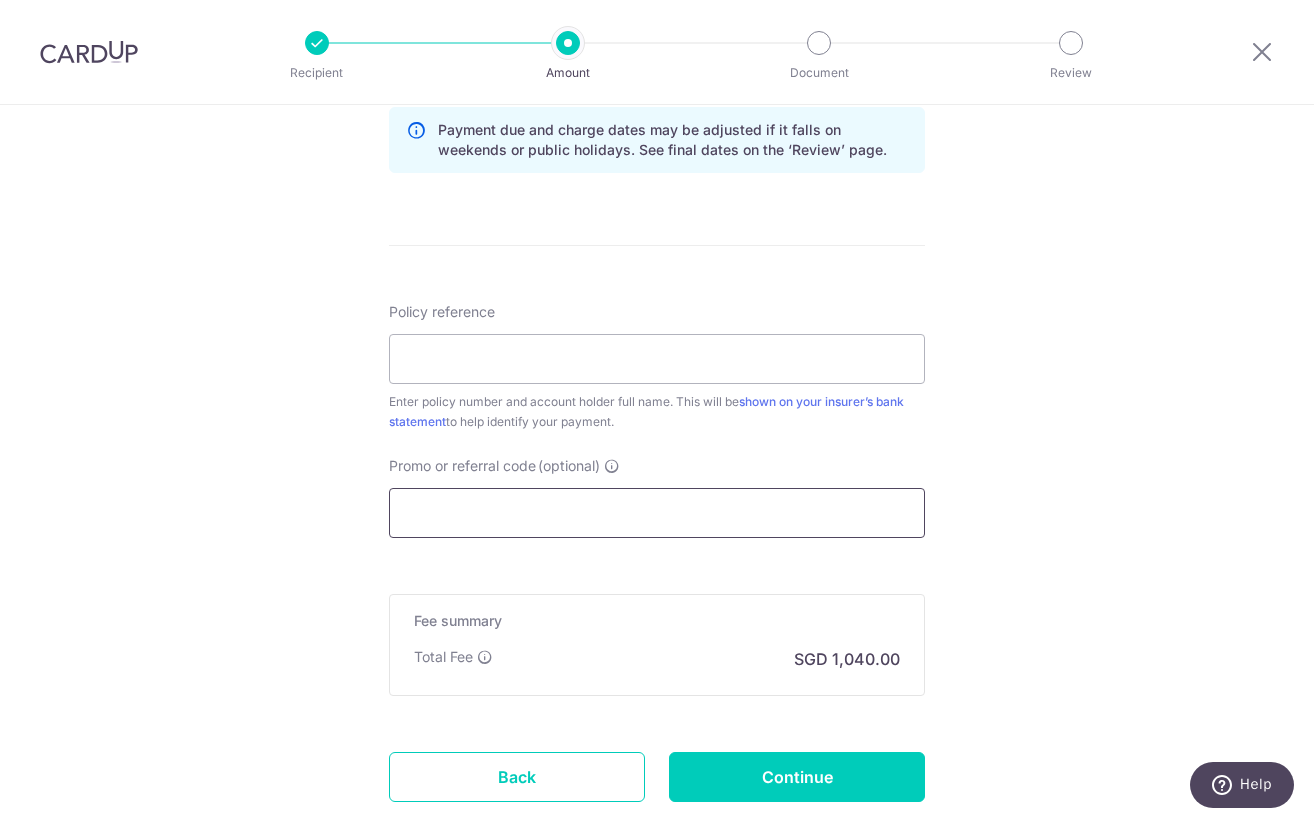 click on "Promo or referral code
(optional)" at bounding box center (657, 513) 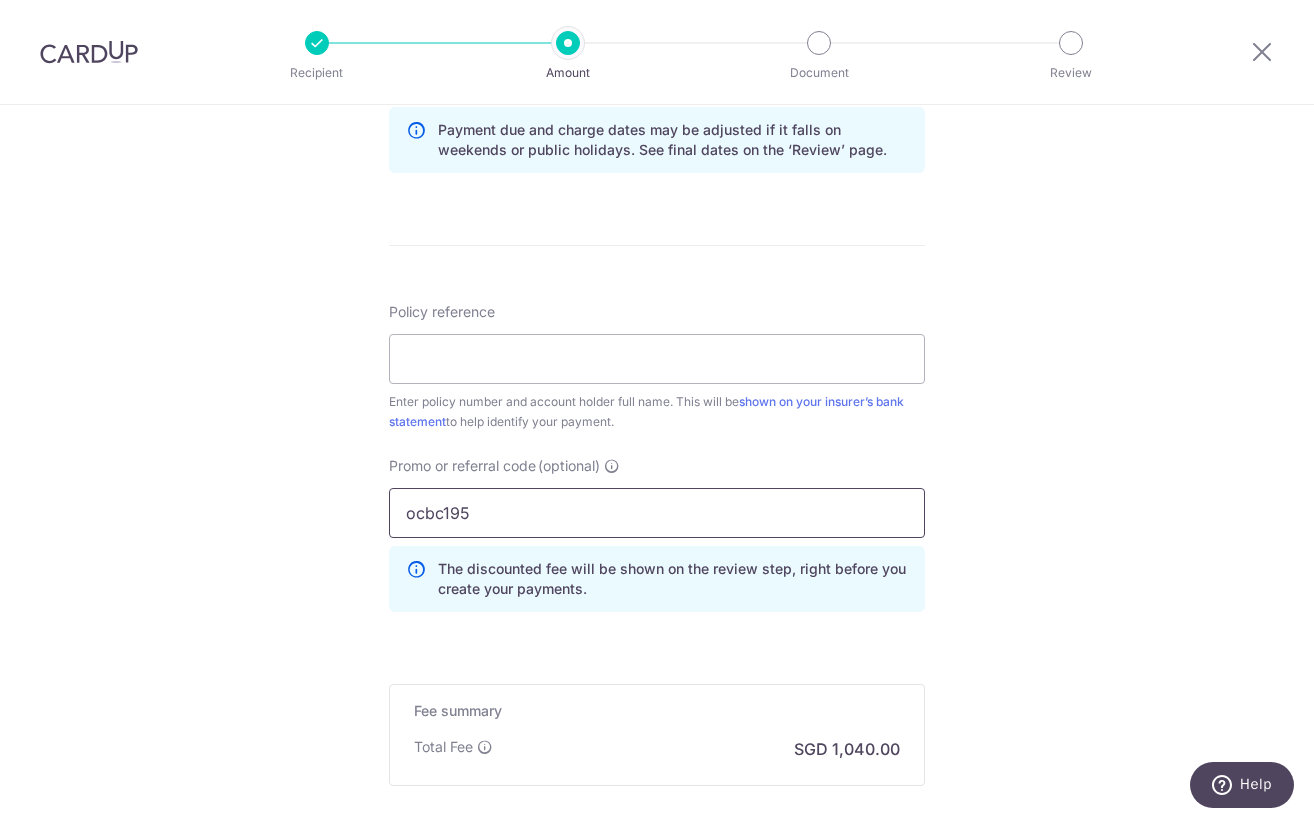 type on "ocbc195" 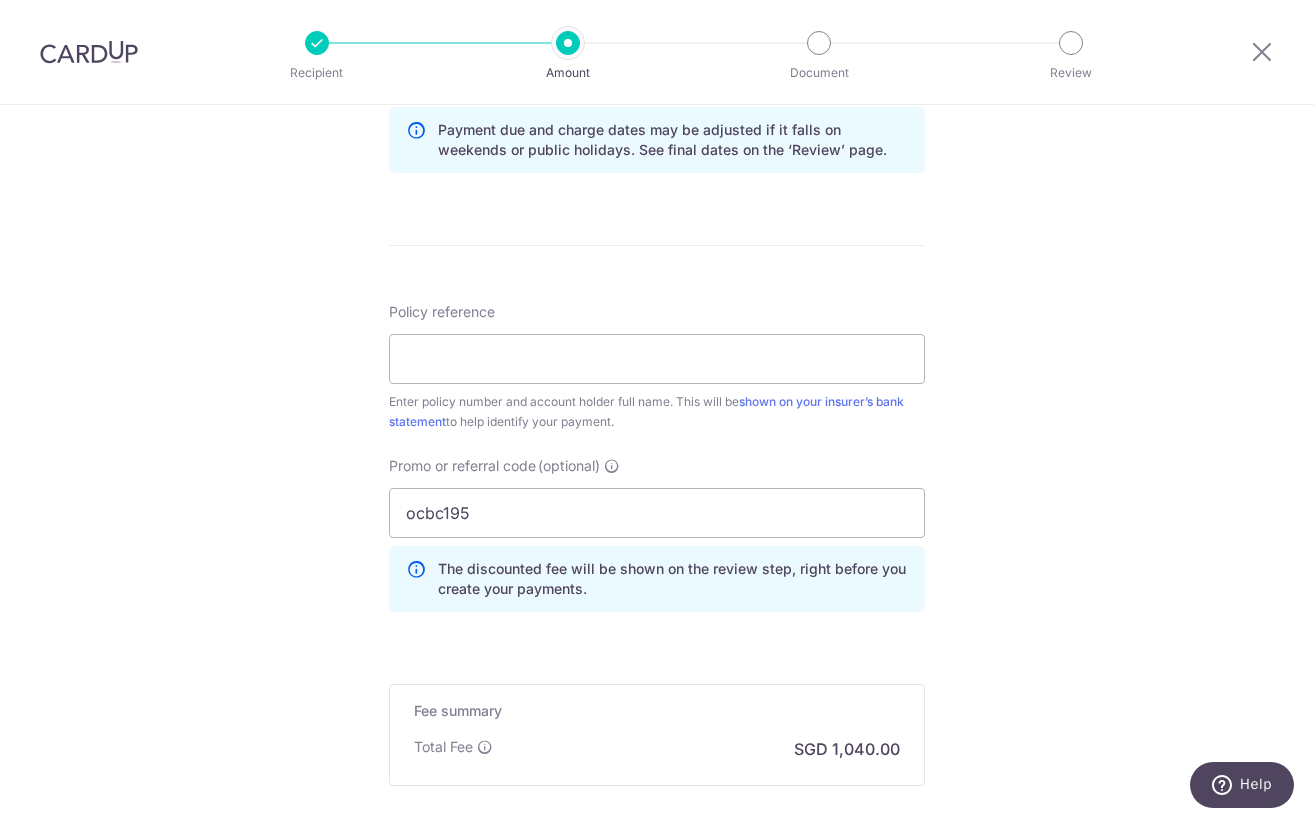 click on "Tell us more about your payment
Enter payment amount
SGD
40,000.00
40000.00
Select Card
**** 1384
Add credit card
Your Cards
**** 1384
**** 1005
Secure 256-bit SSL
Text
New card details
Card
Secure 256-bit SSL" at bounding box center (657, 51) 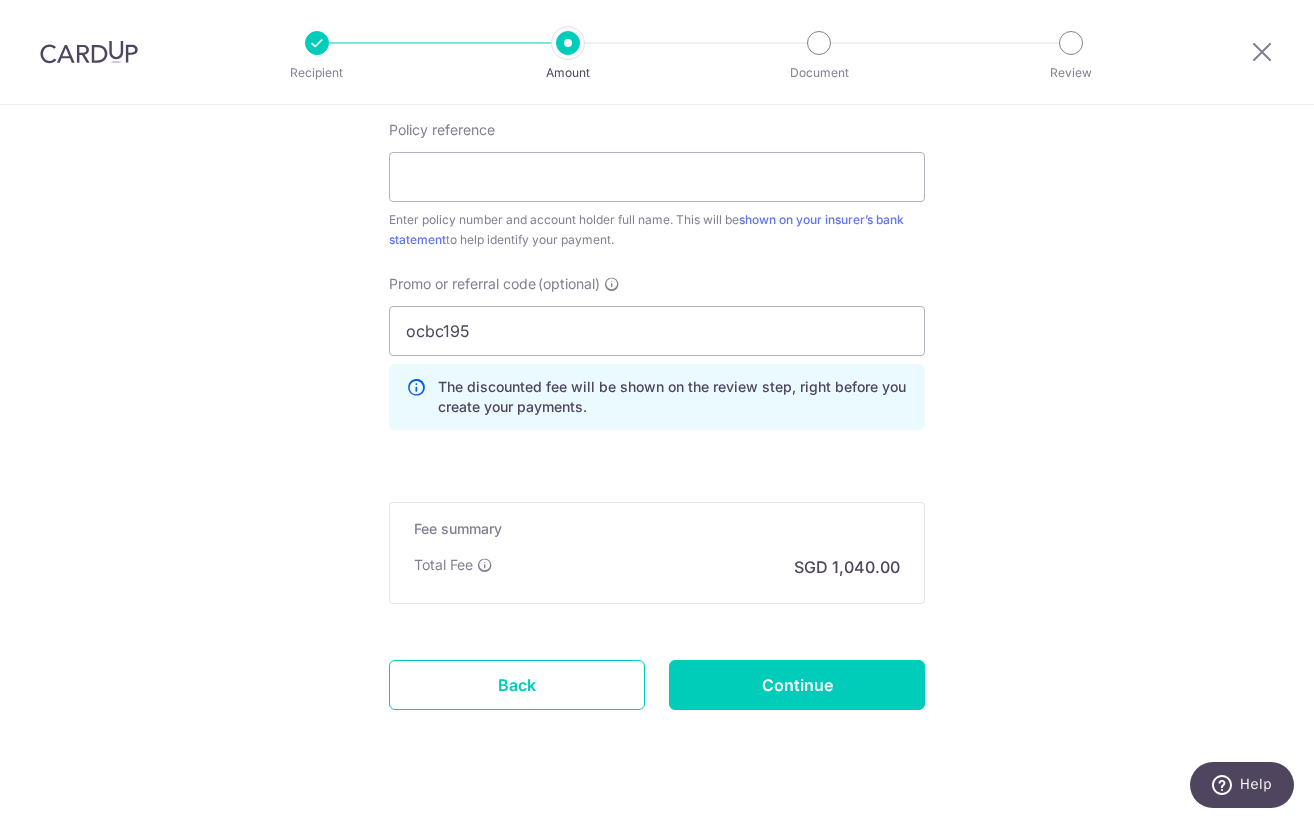 scroll, scrollTop: 1225, scrollLeft: 0, axis: vertical 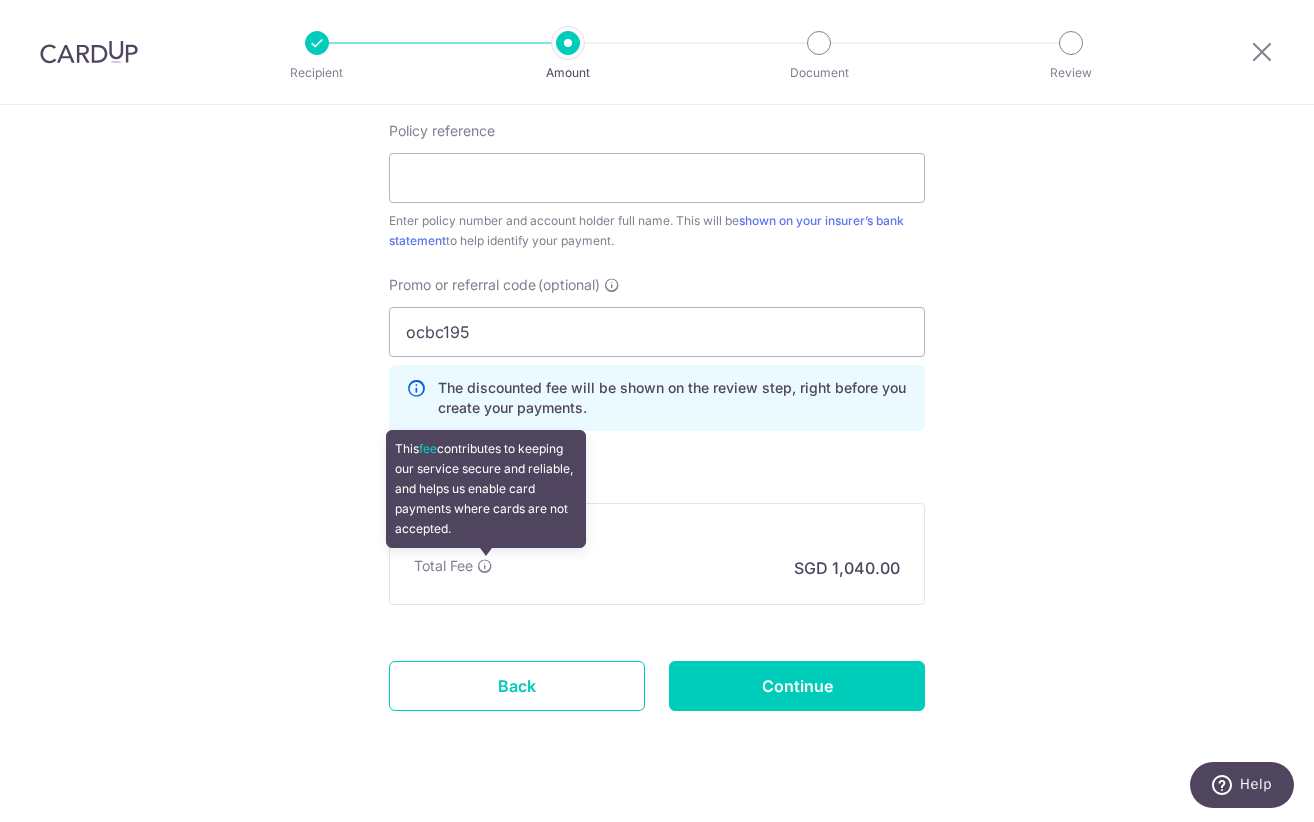 click at bounding box center (485, 566) 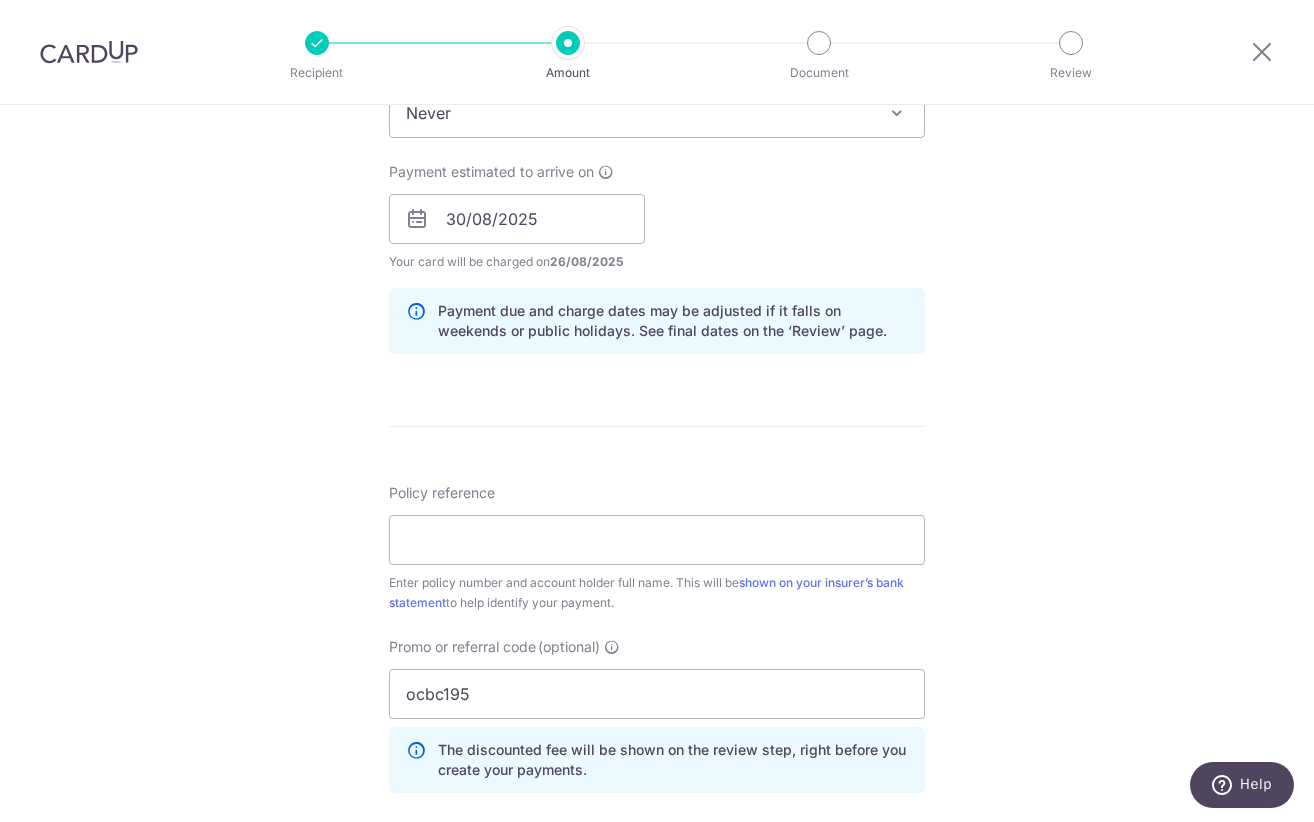 scroll, scrollTop: 892, scrollLeft: 0, axis: vertical 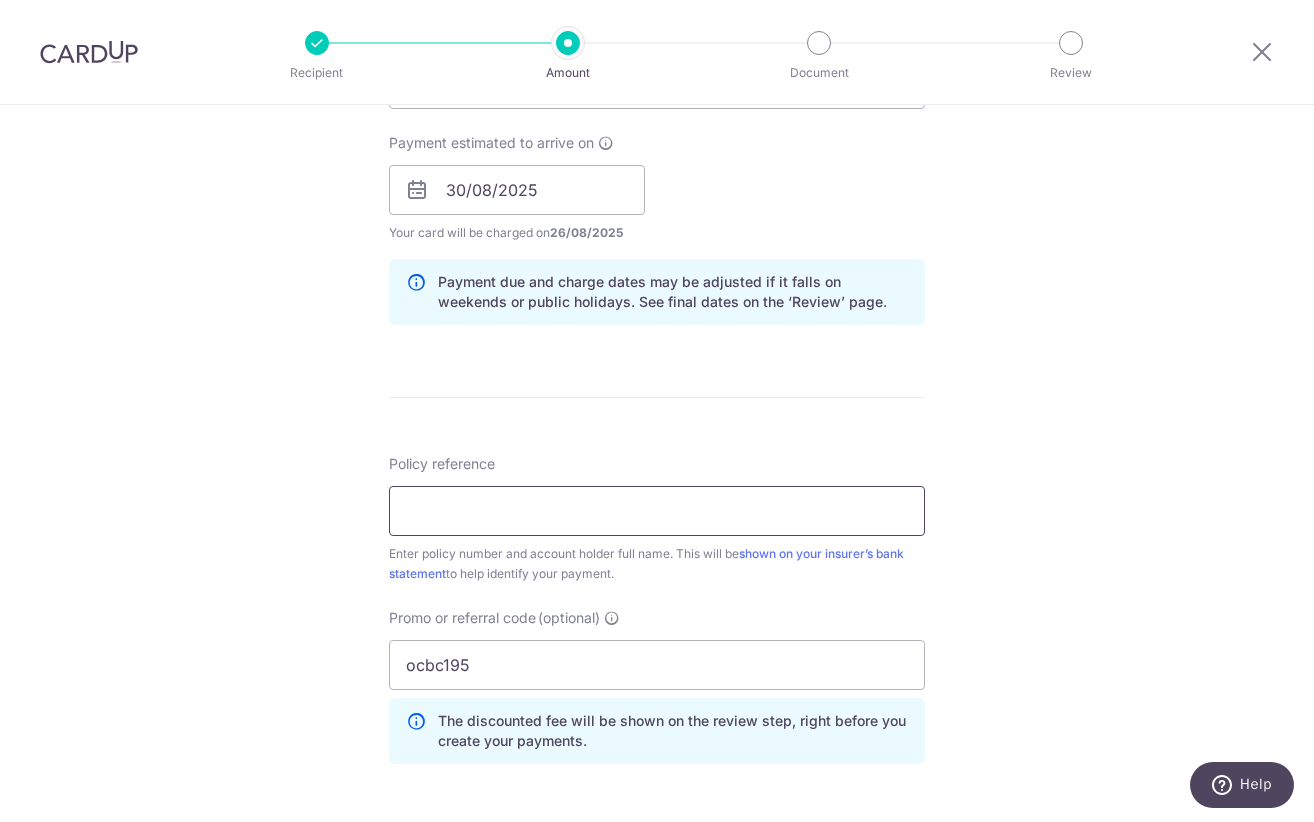 click on "Policy reference" at bounding box center (657, 511) 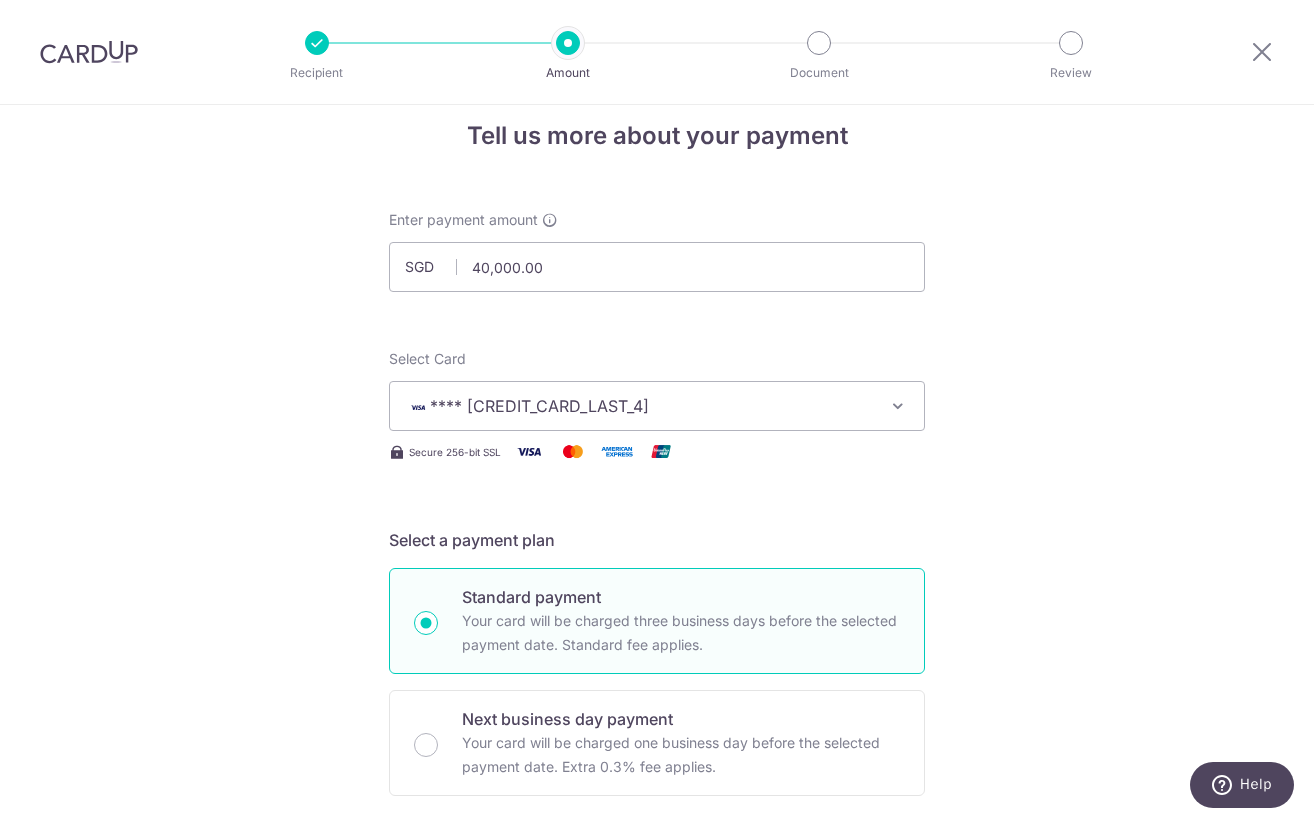 scroll, scrollTop: 32, scrollLeft: 0, axis: vertical 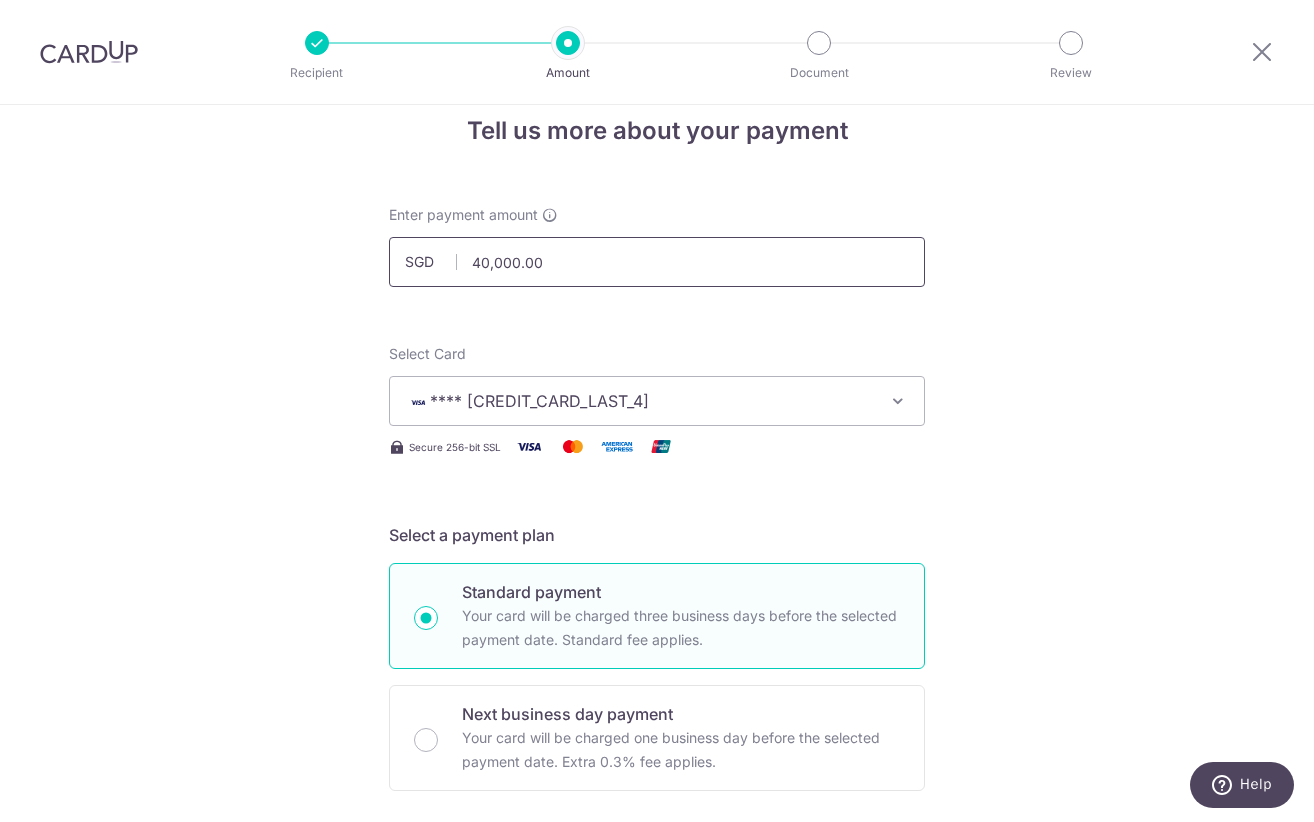 type on "2450743459" 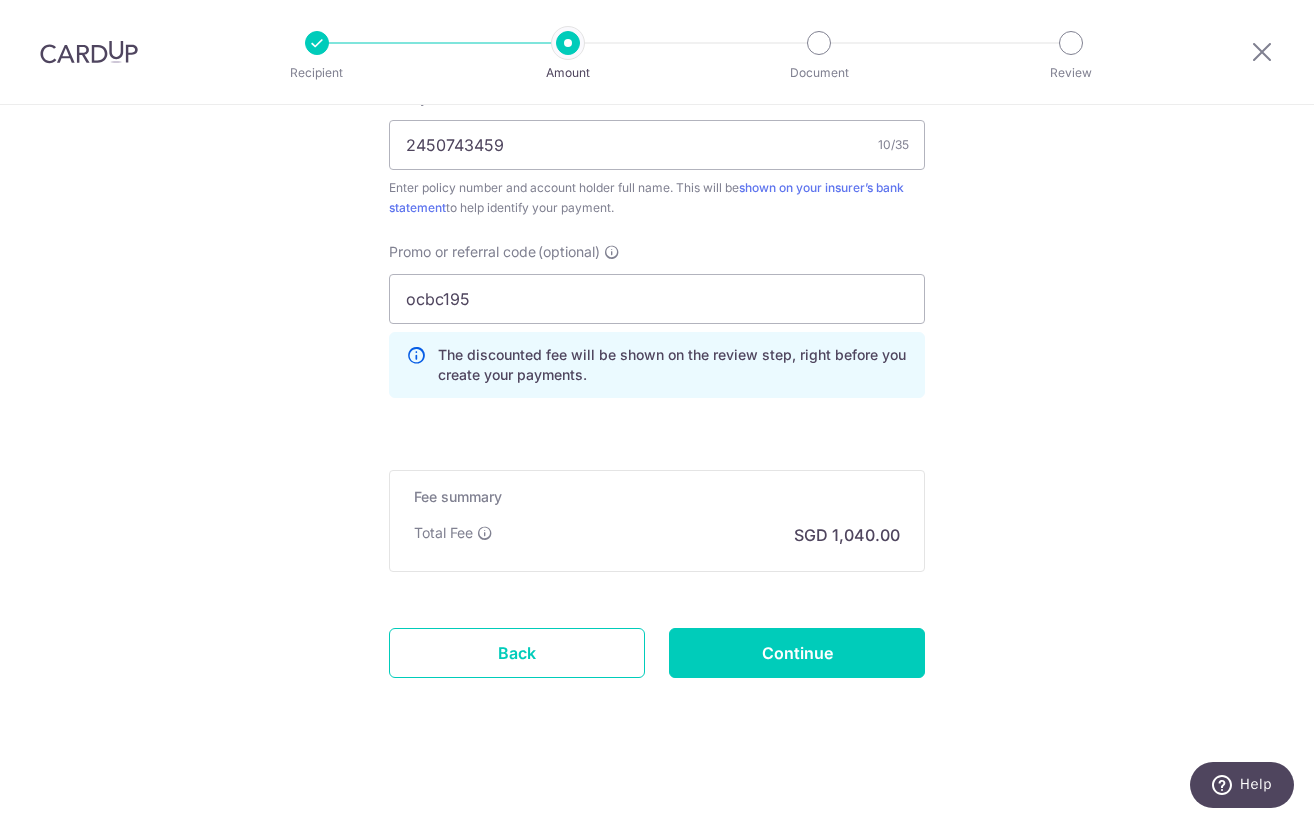 scroll, scrollTop: 1264, scrollLeft: 0, axis: vertical 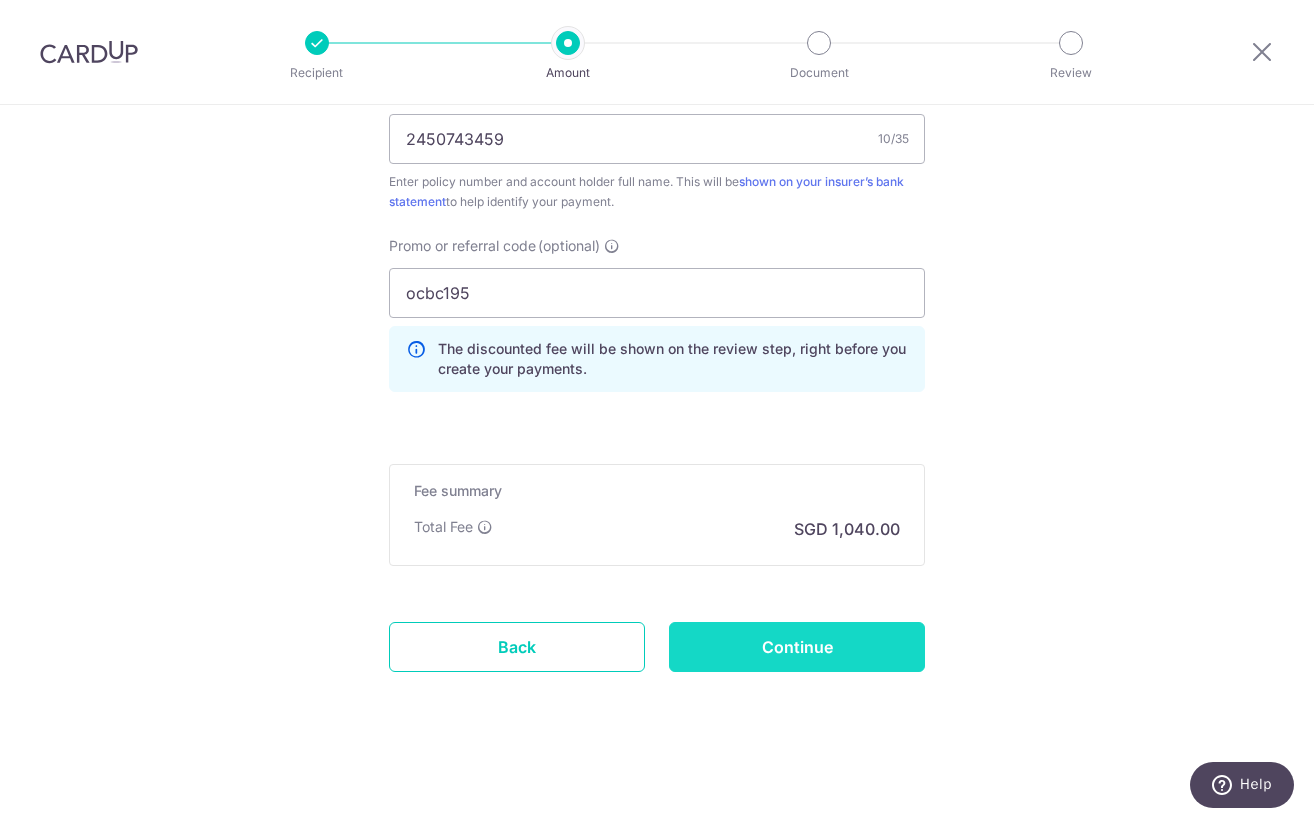 click on "Continue" at bounding box center (797, 647) 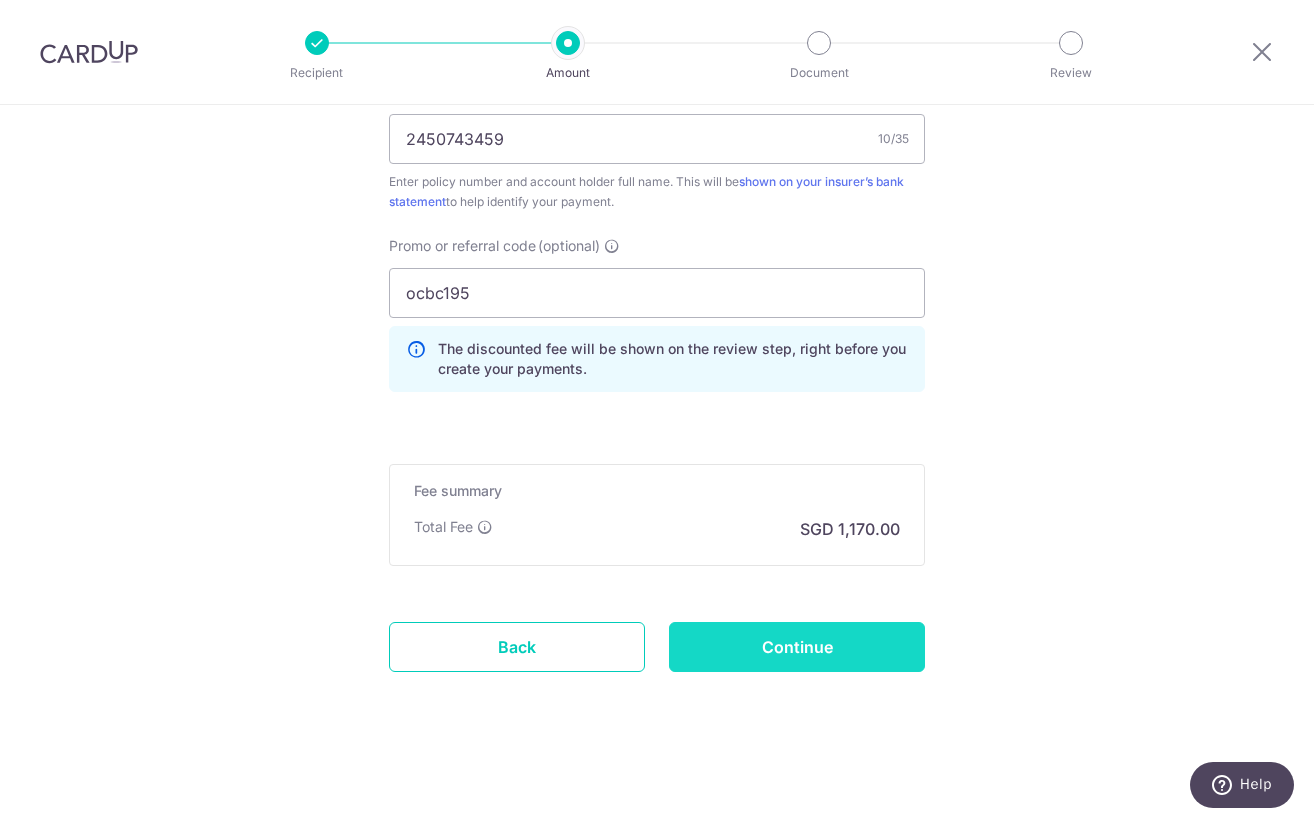 type on "Create Schedule" 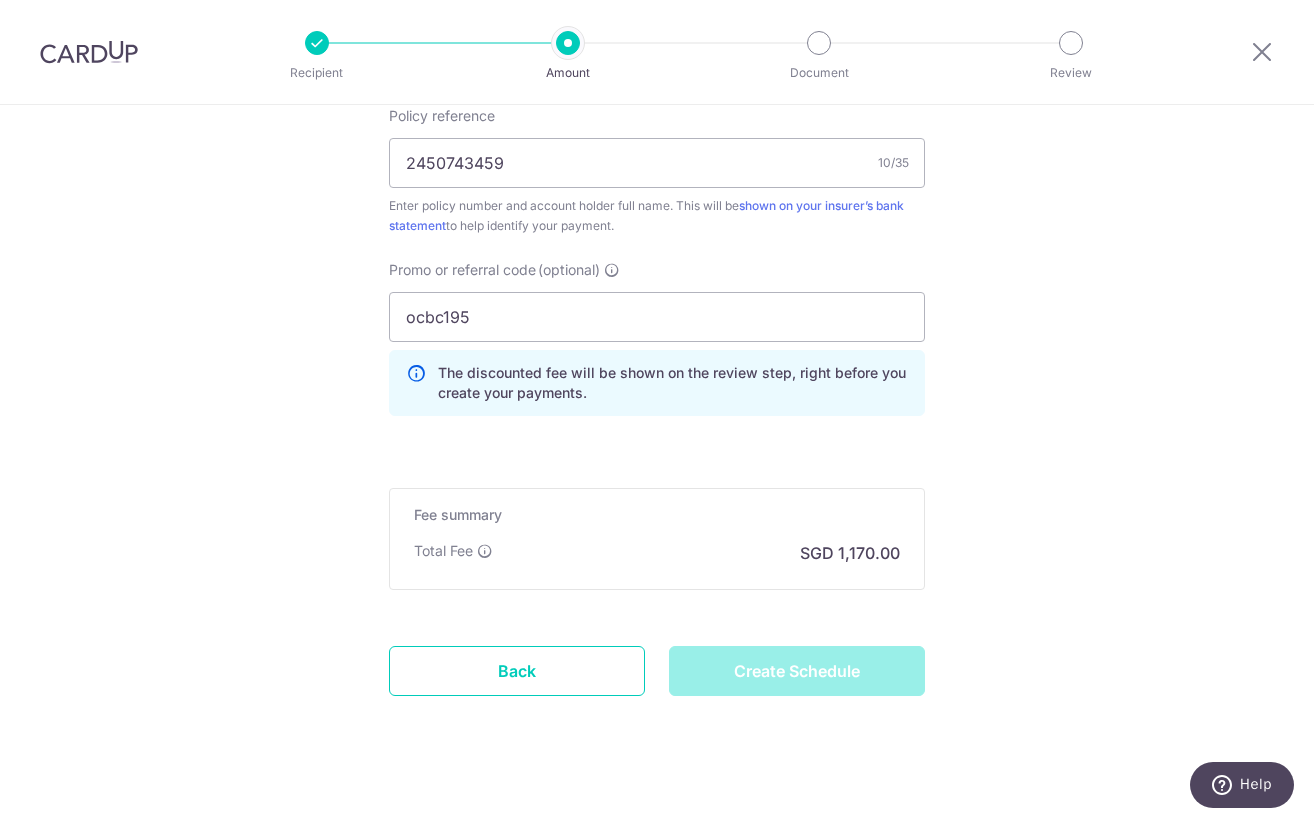 scroll, scrollTop: 1245, scrollLeft: 0, axis: vertical 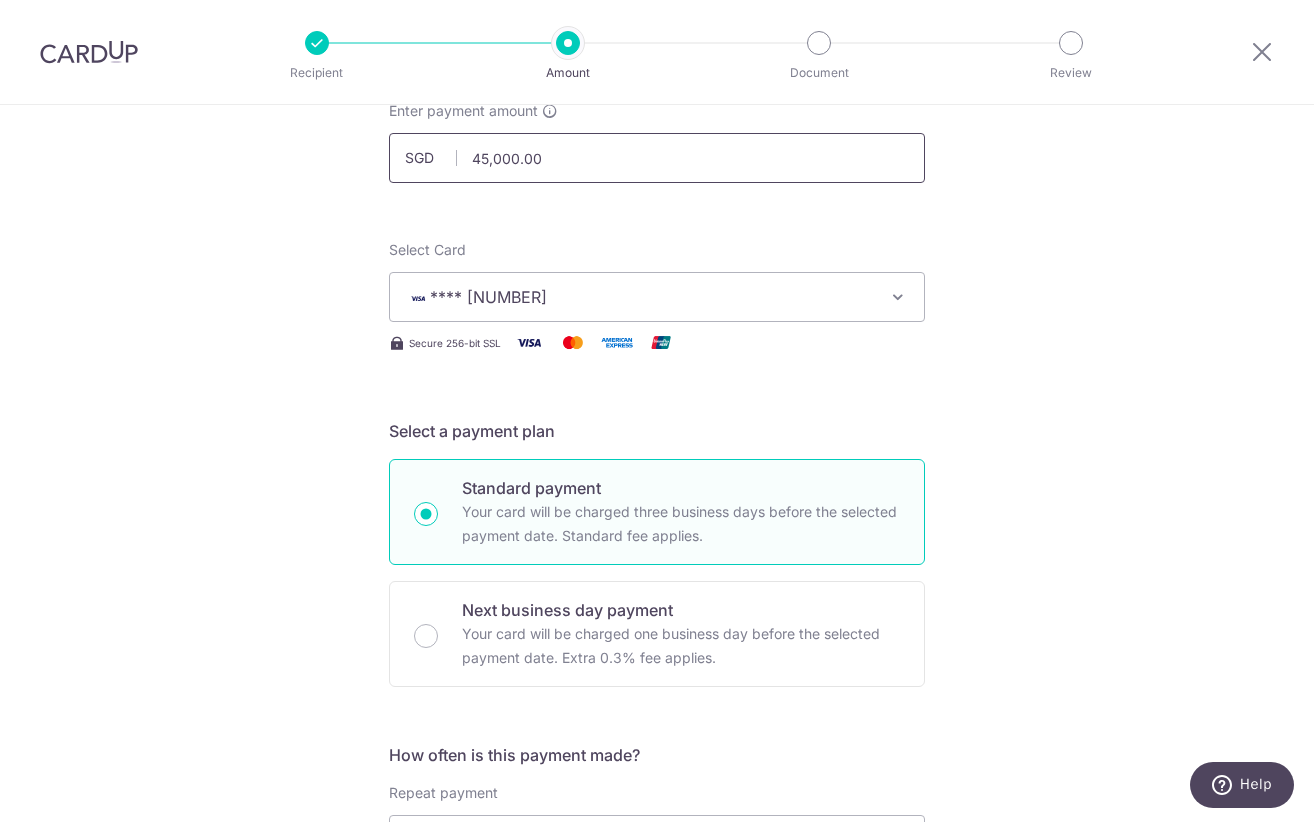 click on "45,000.00" at bounding box center [657, 158] 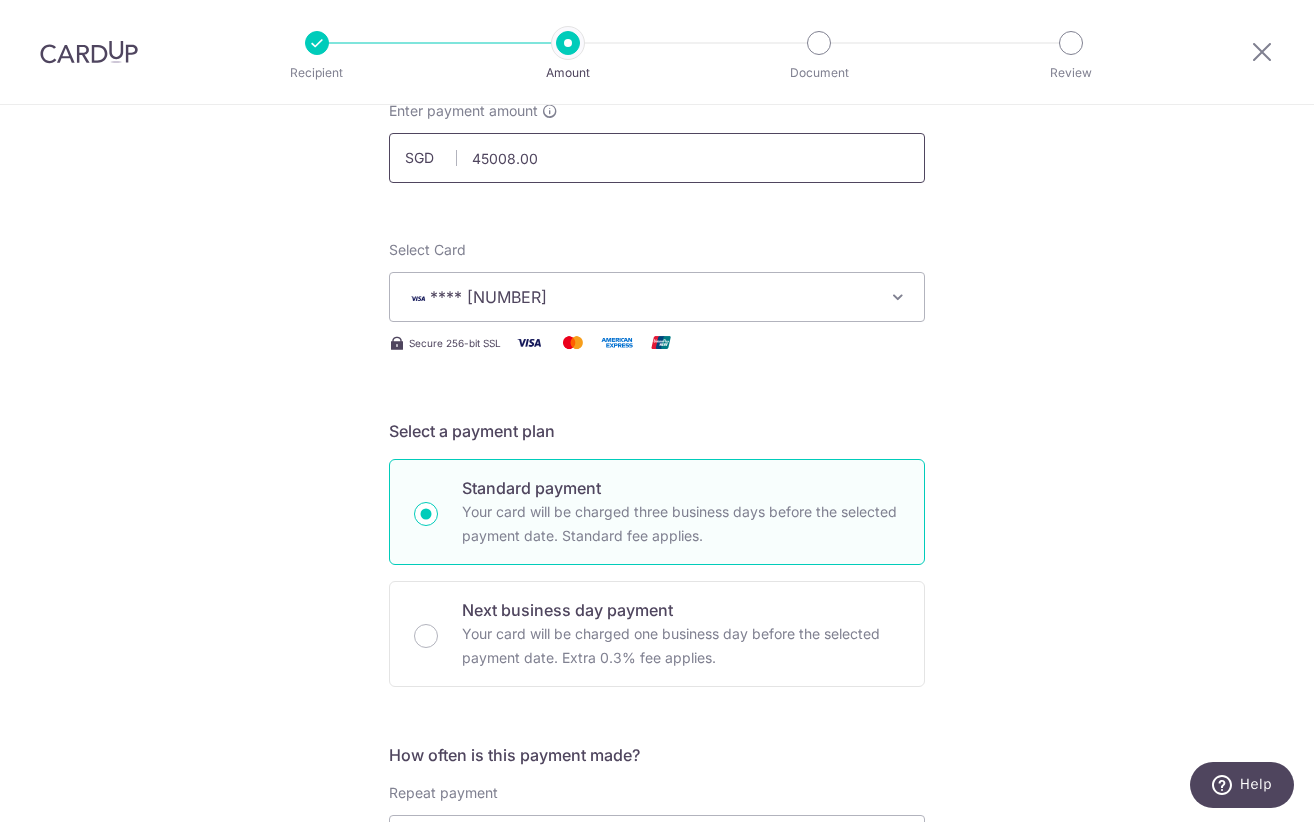 click on "45008.00" at bounding box center (657, 158) 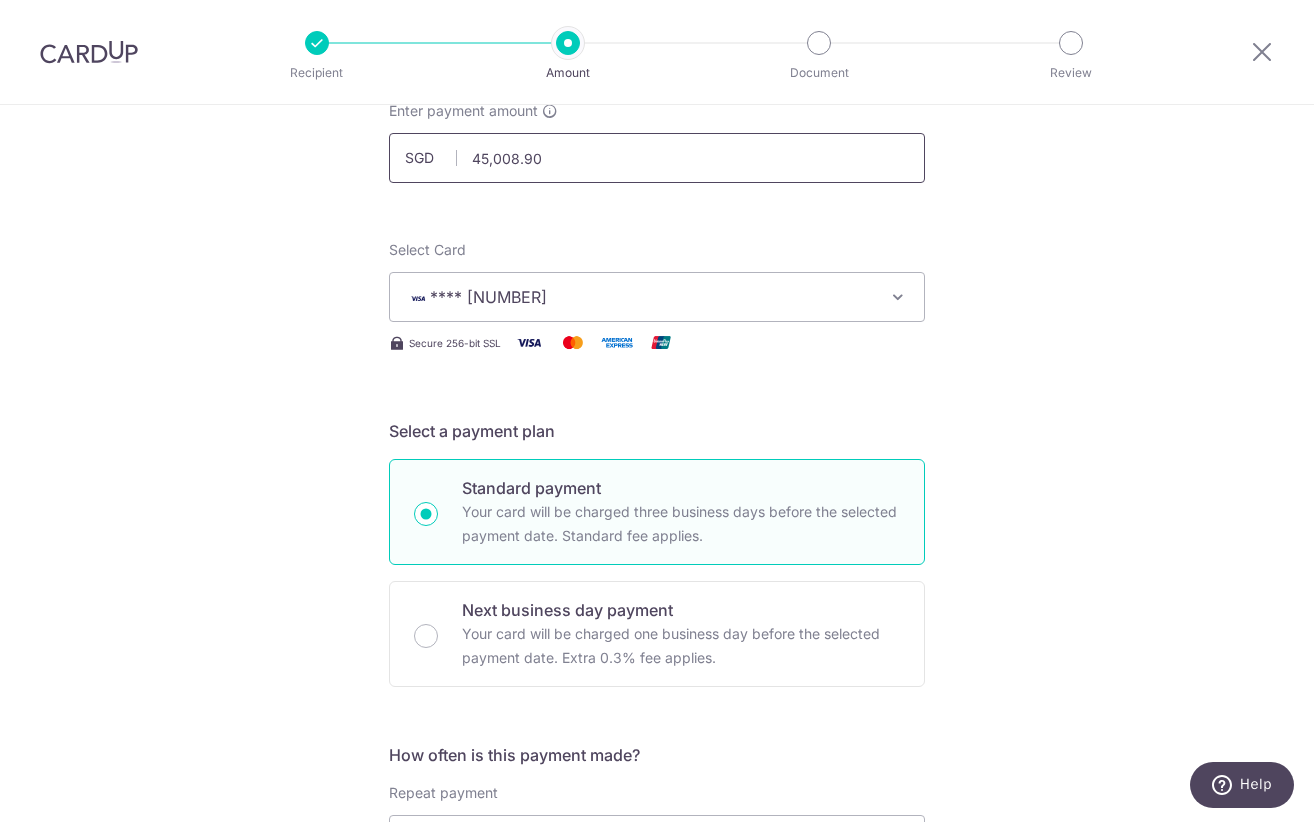 click on "45,008.90" at bounding box center (657, 158) 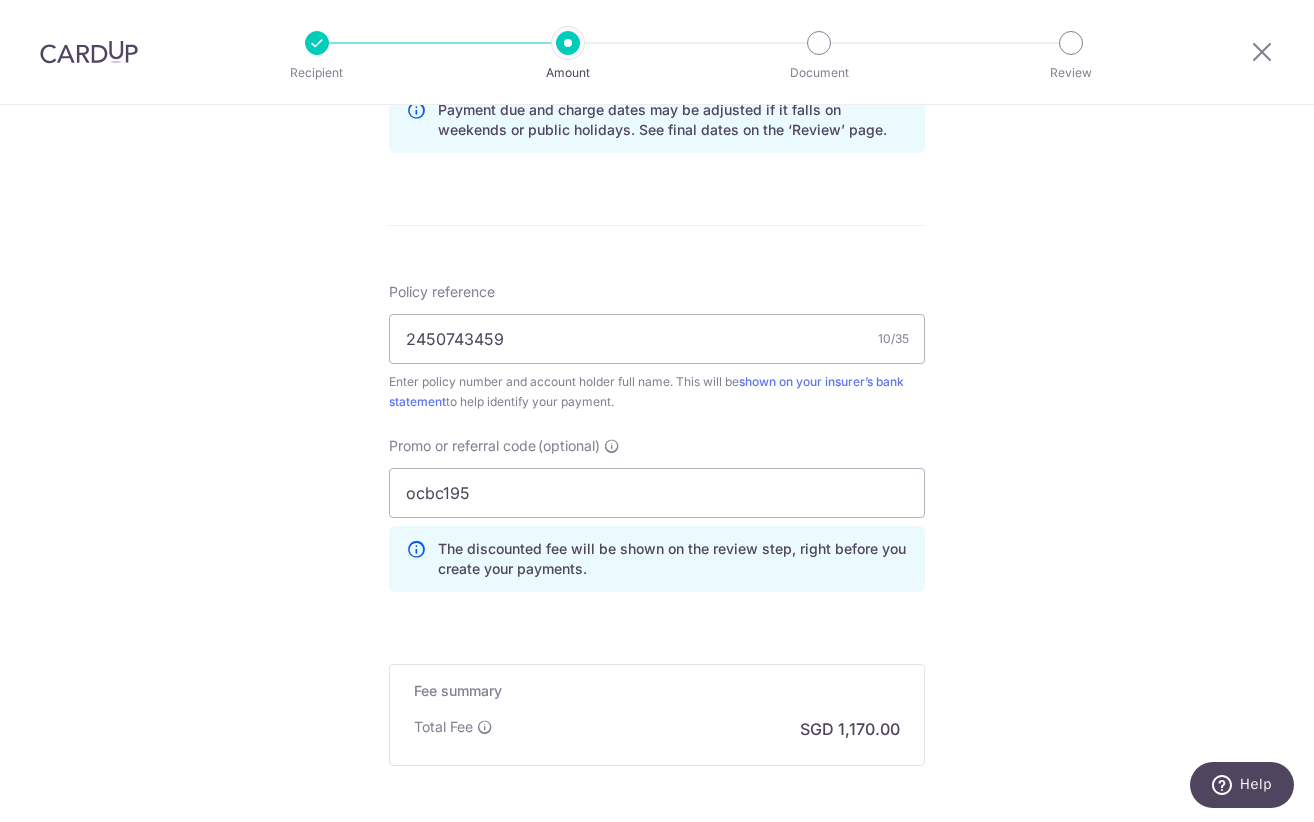 scroll, scrollTop: 1264, scrollLeft: 0, axis: vertical 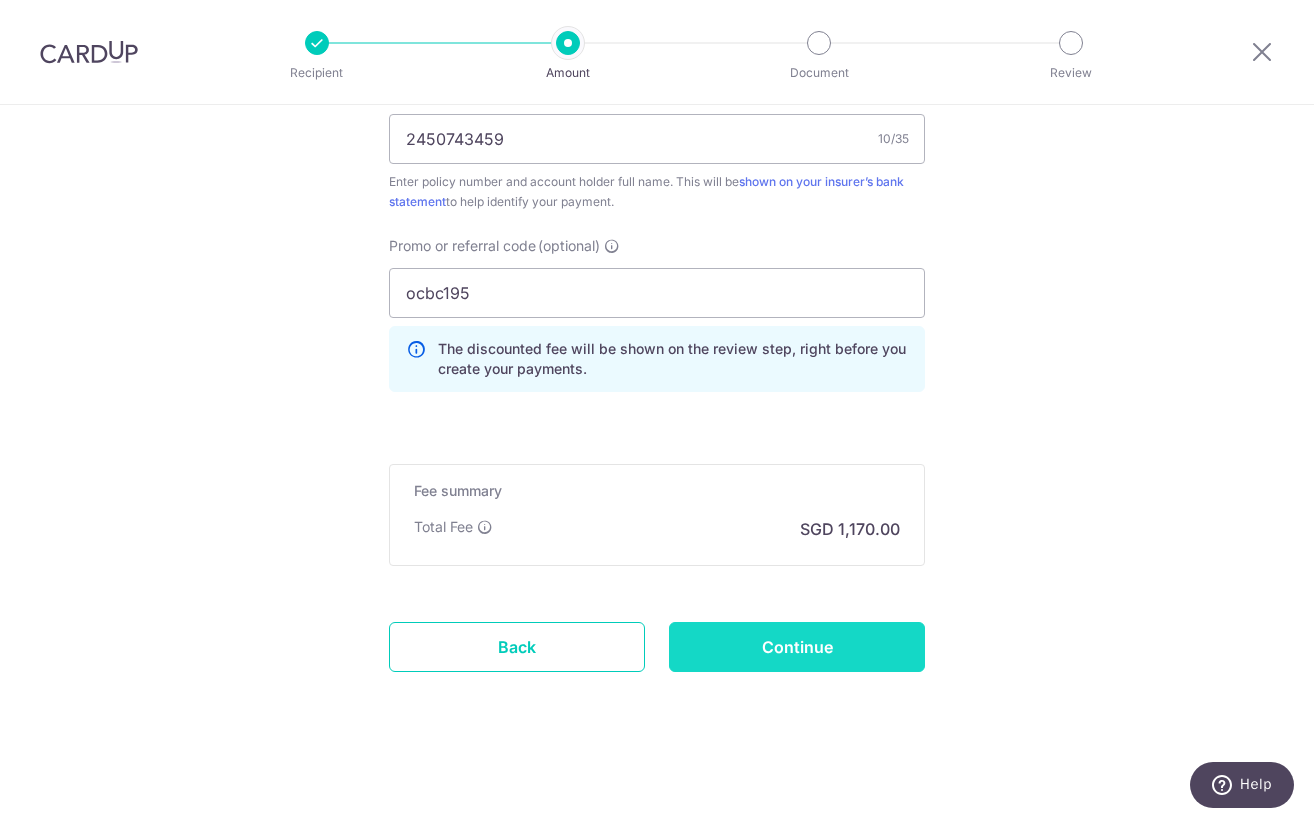 click on "Continue" at bounding box center (797, 647) 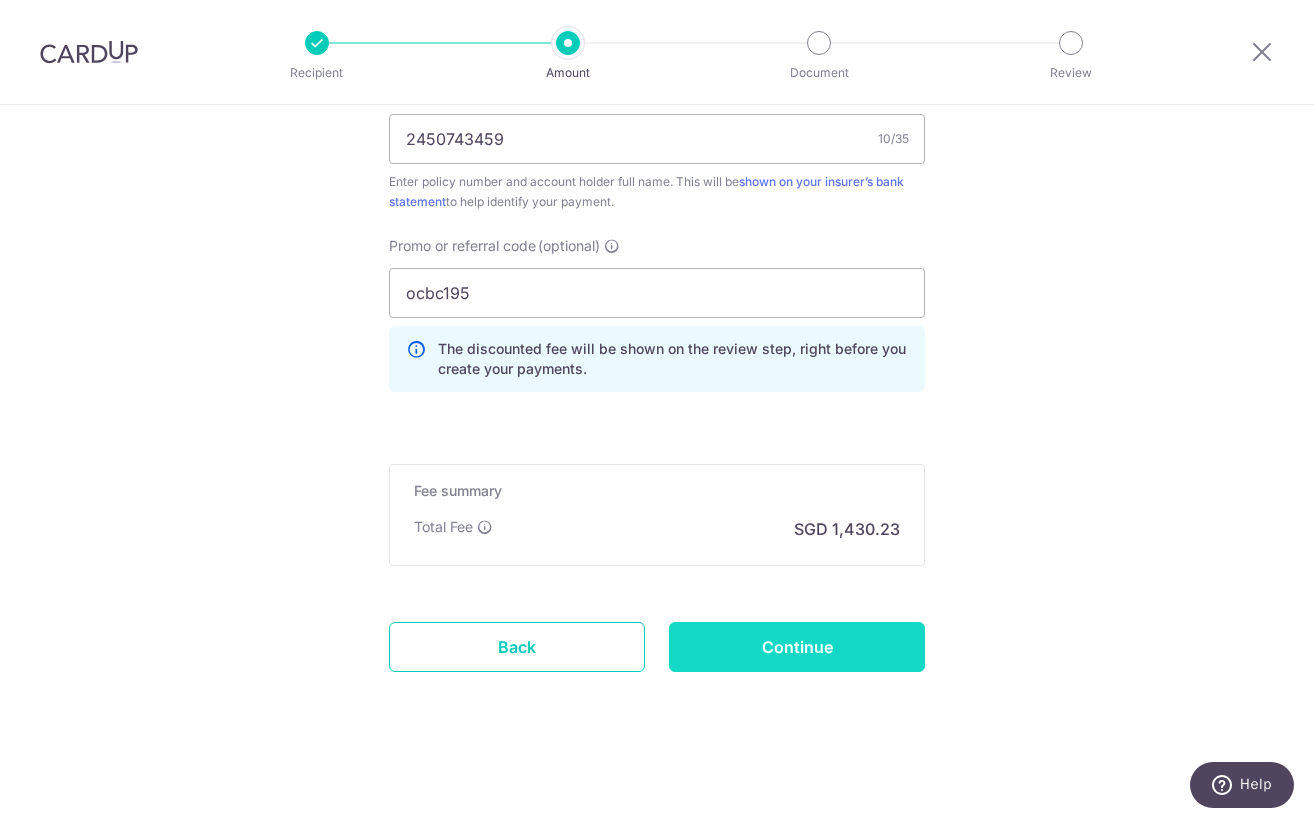 type on "Update Schedule" 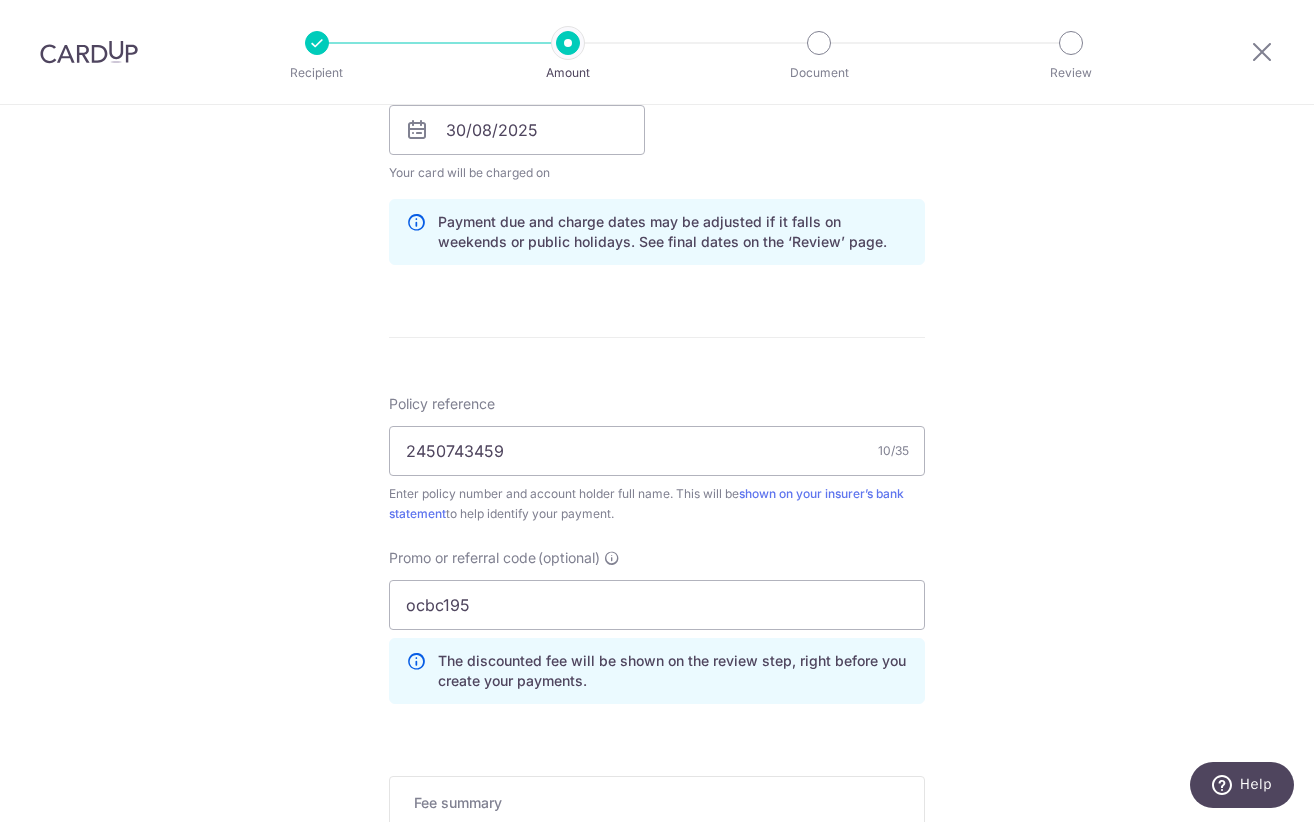 scroll, scrollTop: 858, scrollLeft: 0, axis: vertical 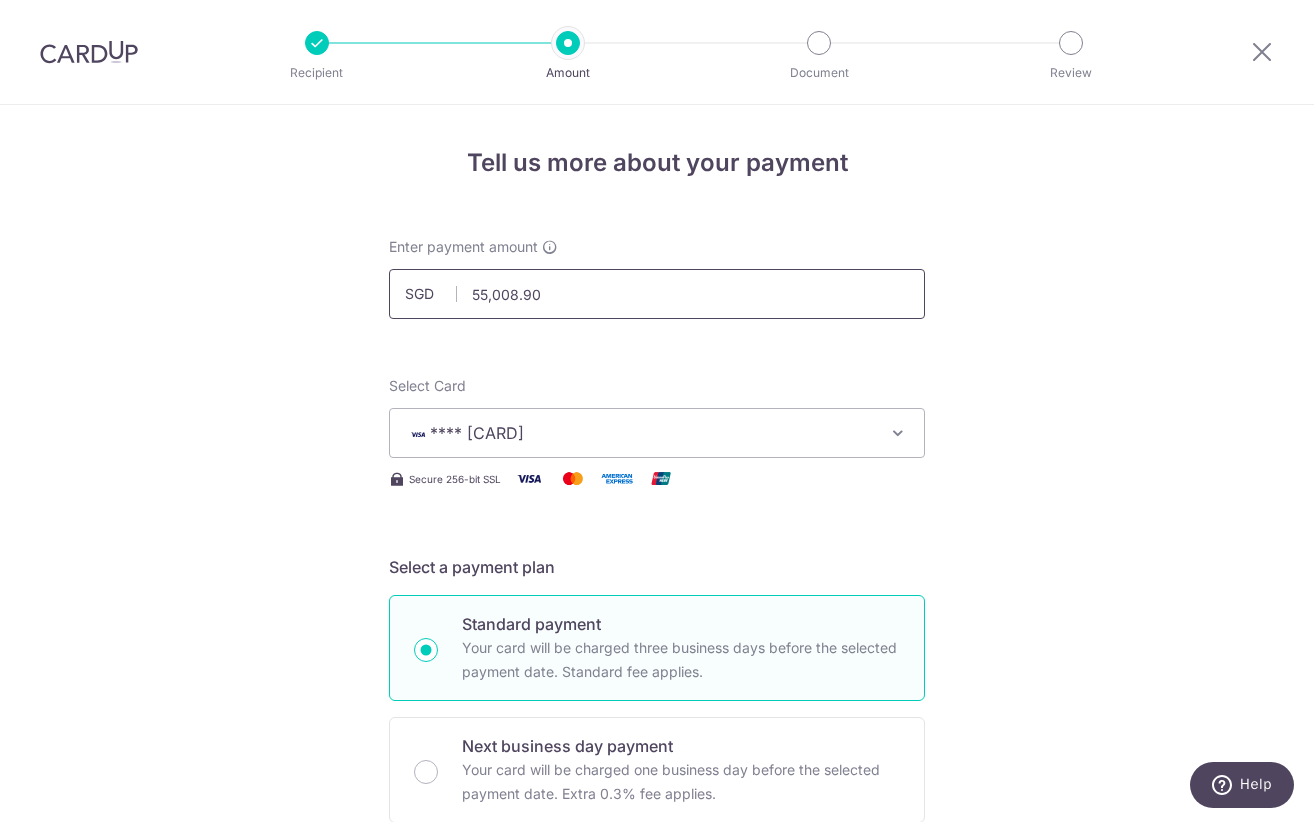 click on "55,008.90" at bounding box center [657, 294] 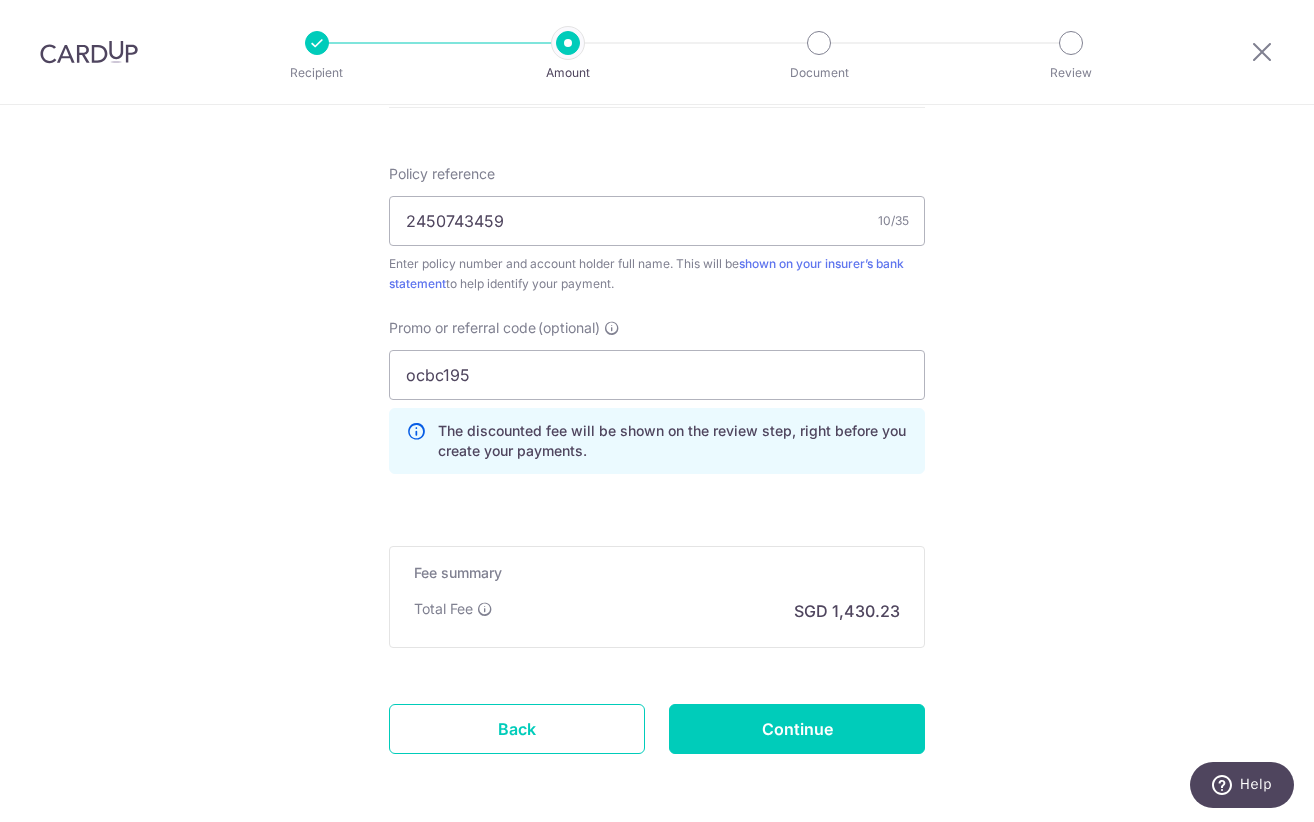 scroll, scrollTop: 1185, scrollLeft: 0, axis: vertical 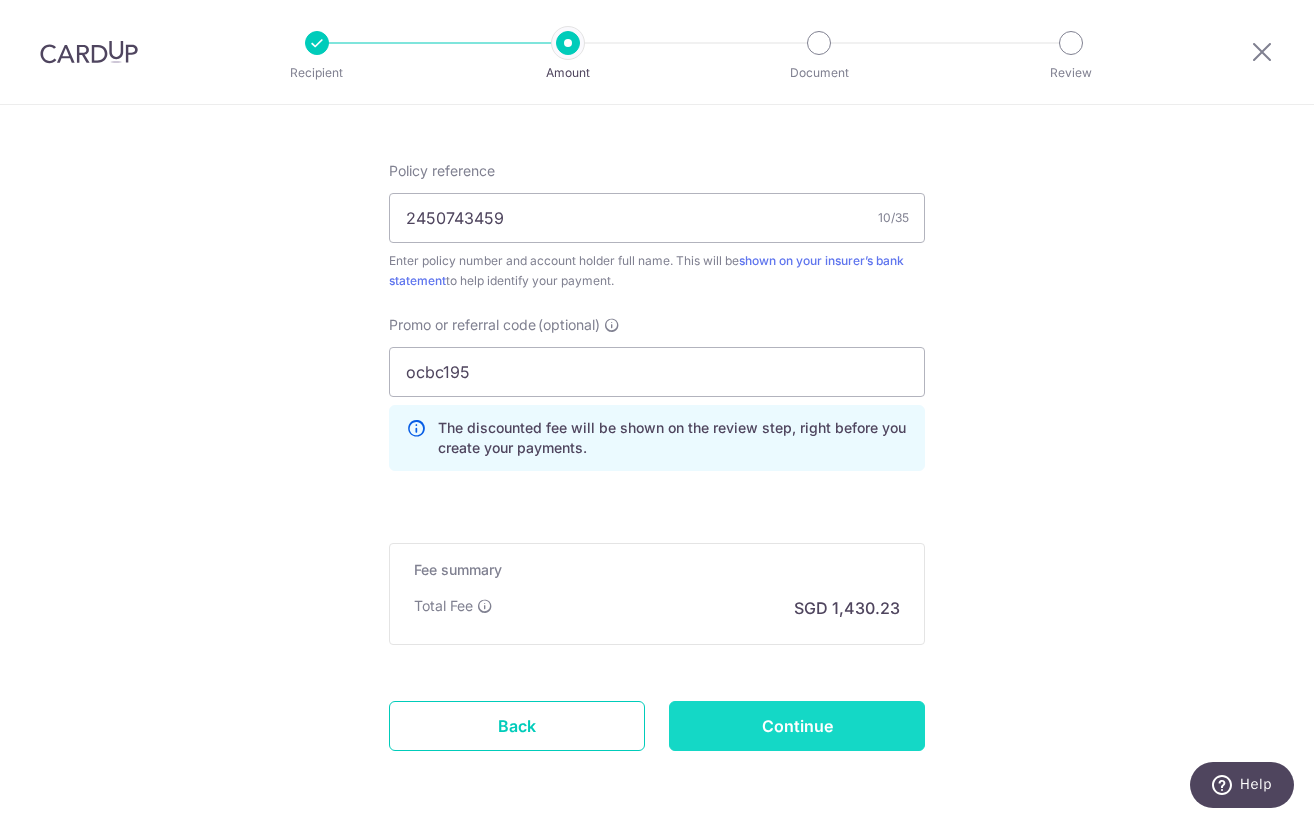 type on "45,008.90" 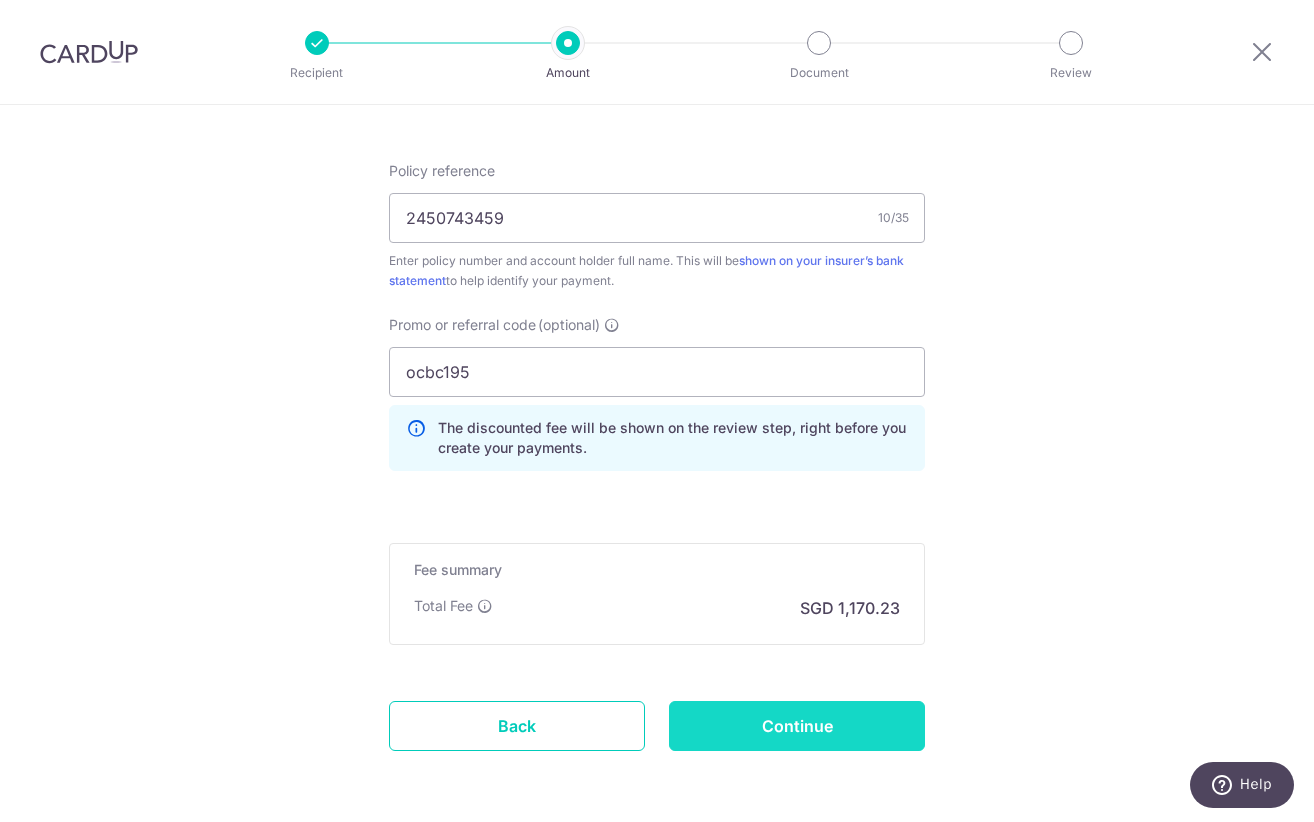 click on "Continue" at bounding box center [797, 726] 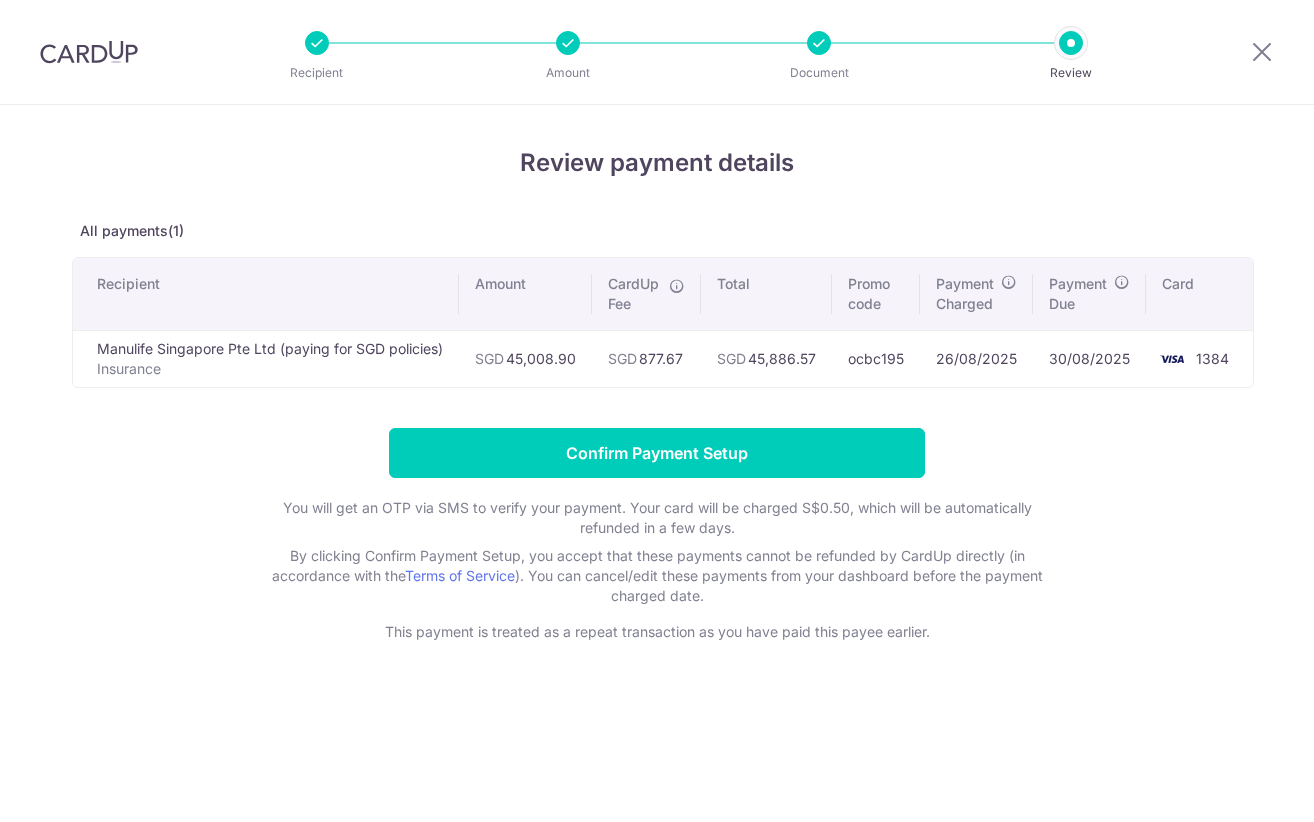 scroll, scrollTop: 0, scrollLeft: 0, axis: both 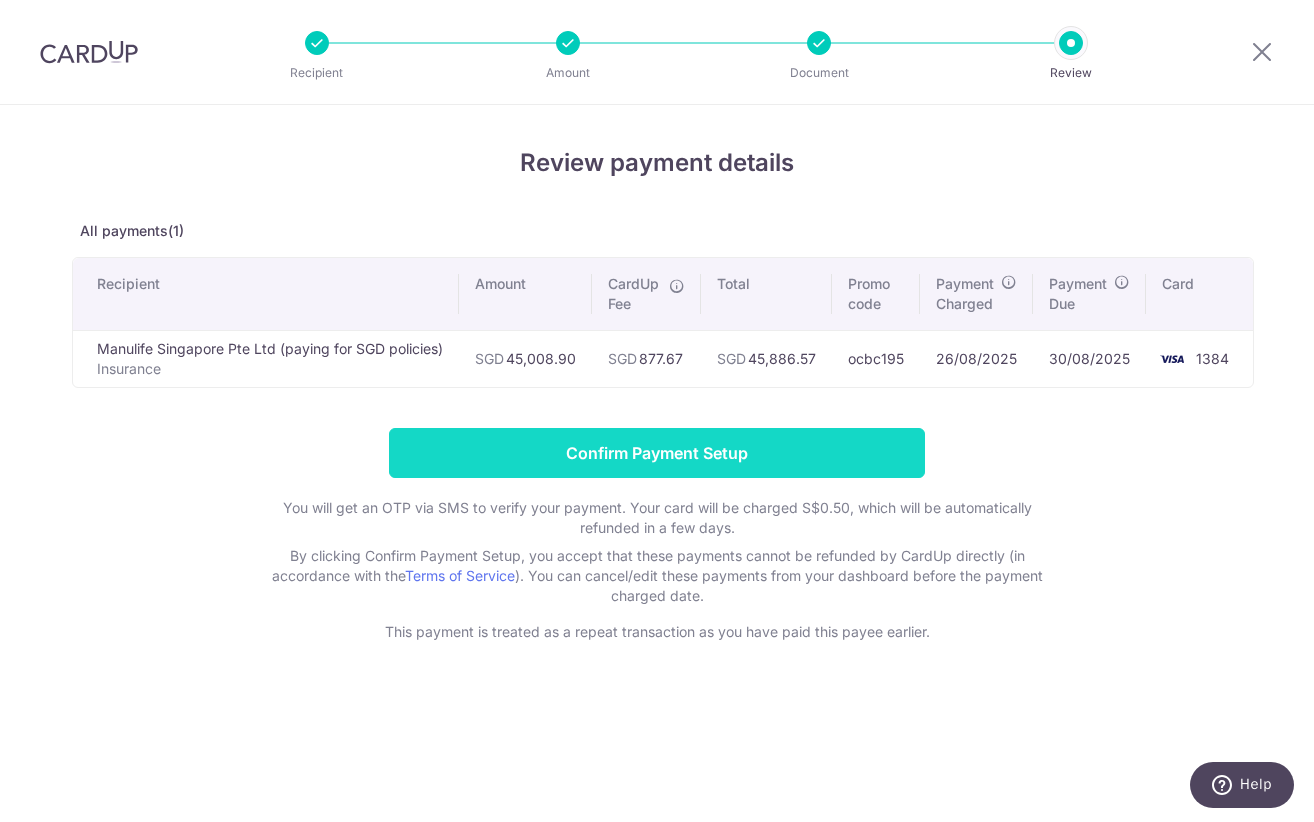 click on "Confirm Payment Setup" at bounding box center [657, 453] 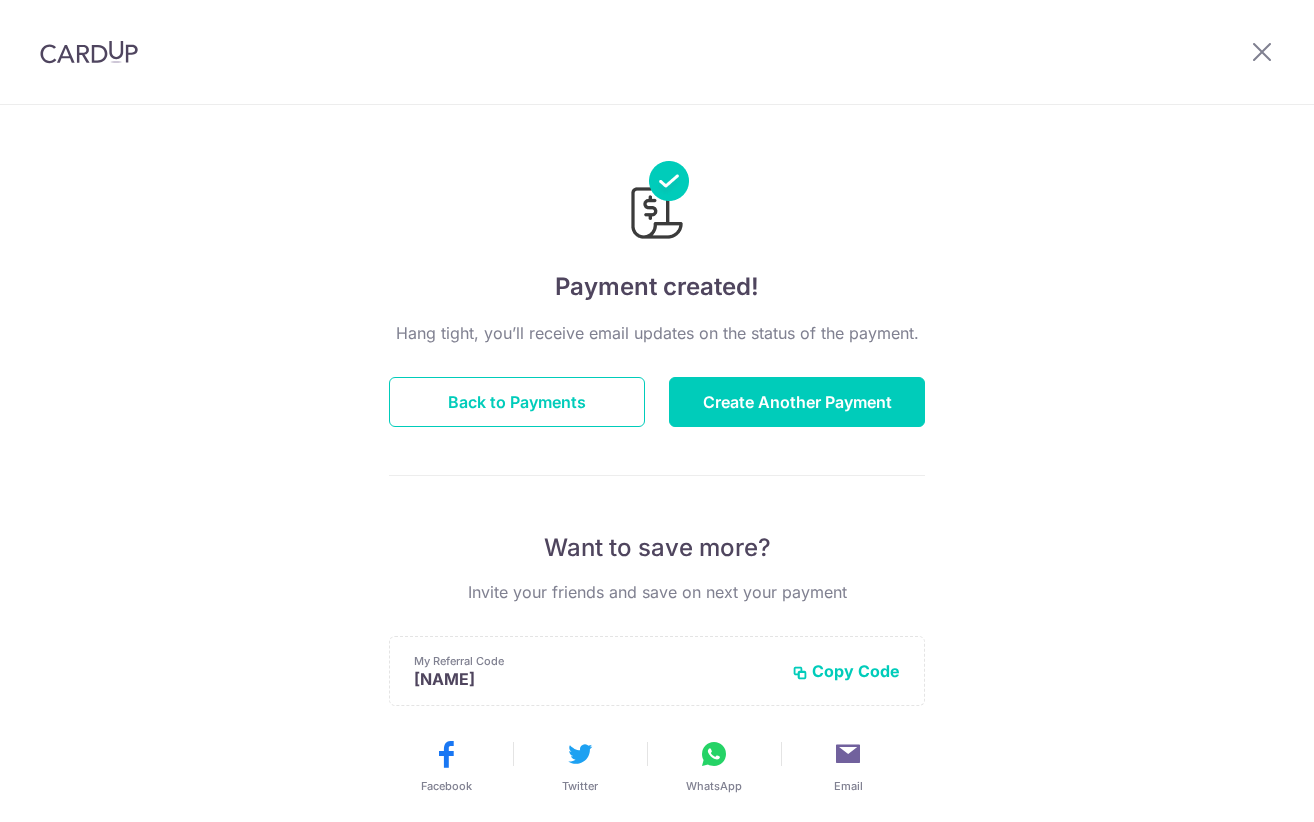scroll, scrollTop: 0, scrollLeft: 0, axis: both 